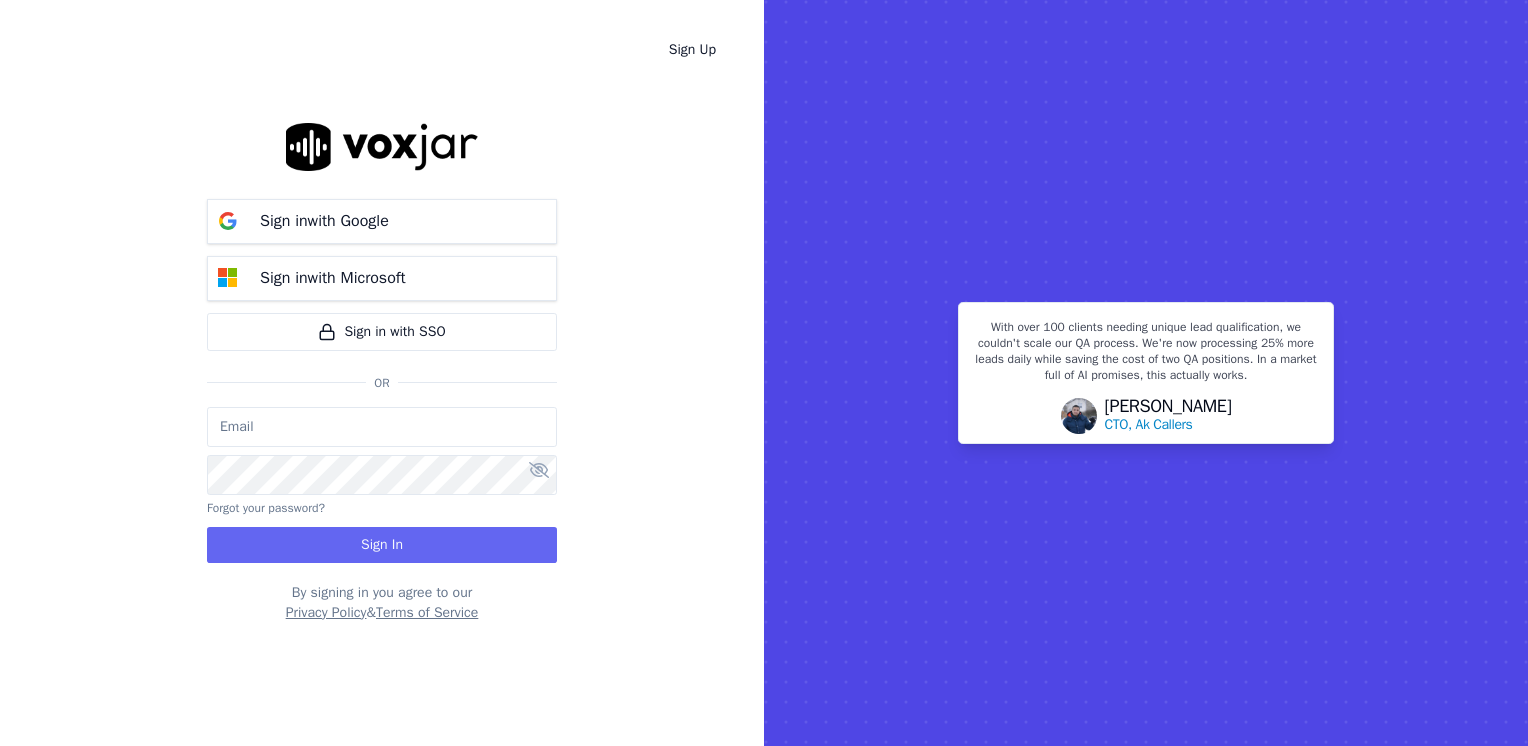 scroll, scrollTop: 0, scrollLeft: 0, axis: both 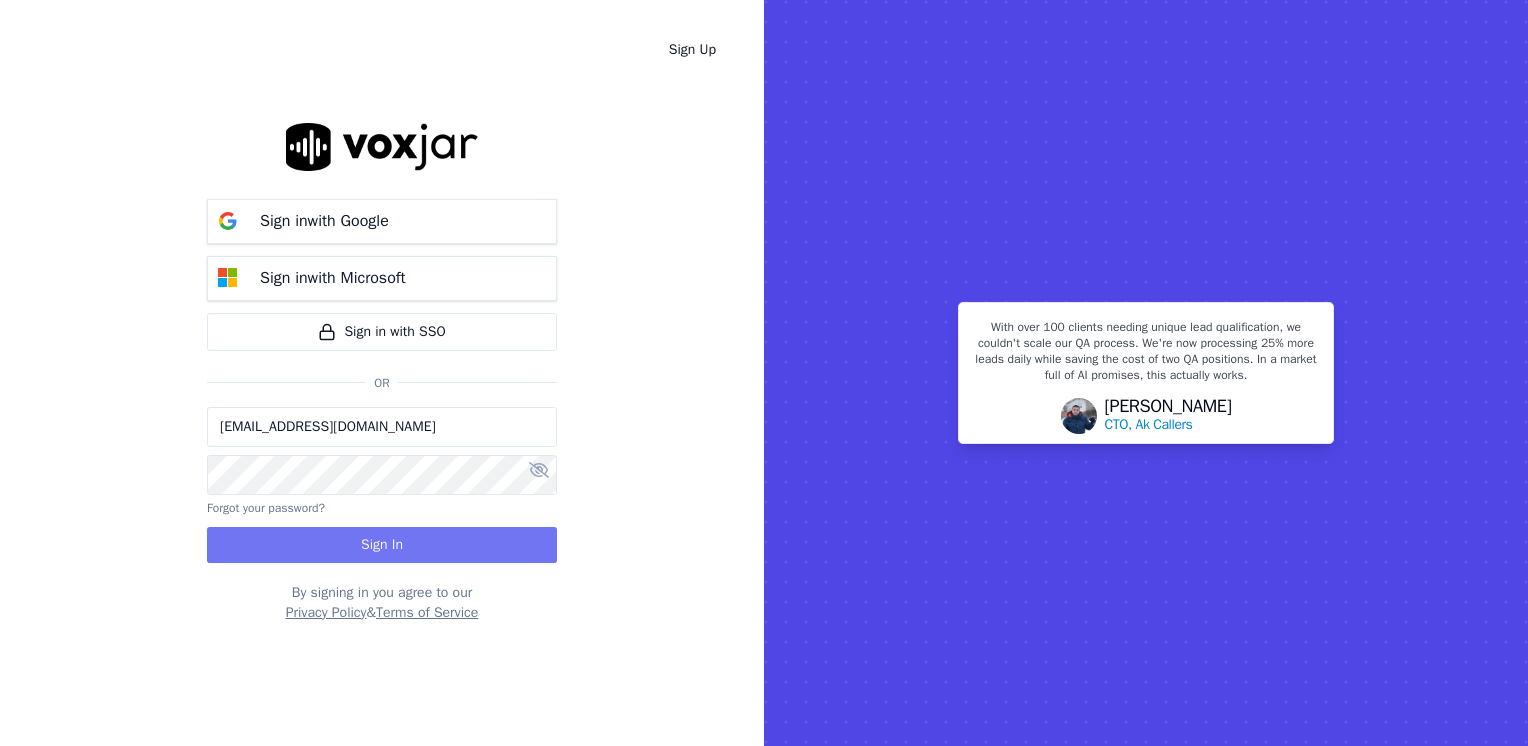 click on "Sign In" at bounding box center [382, 545] 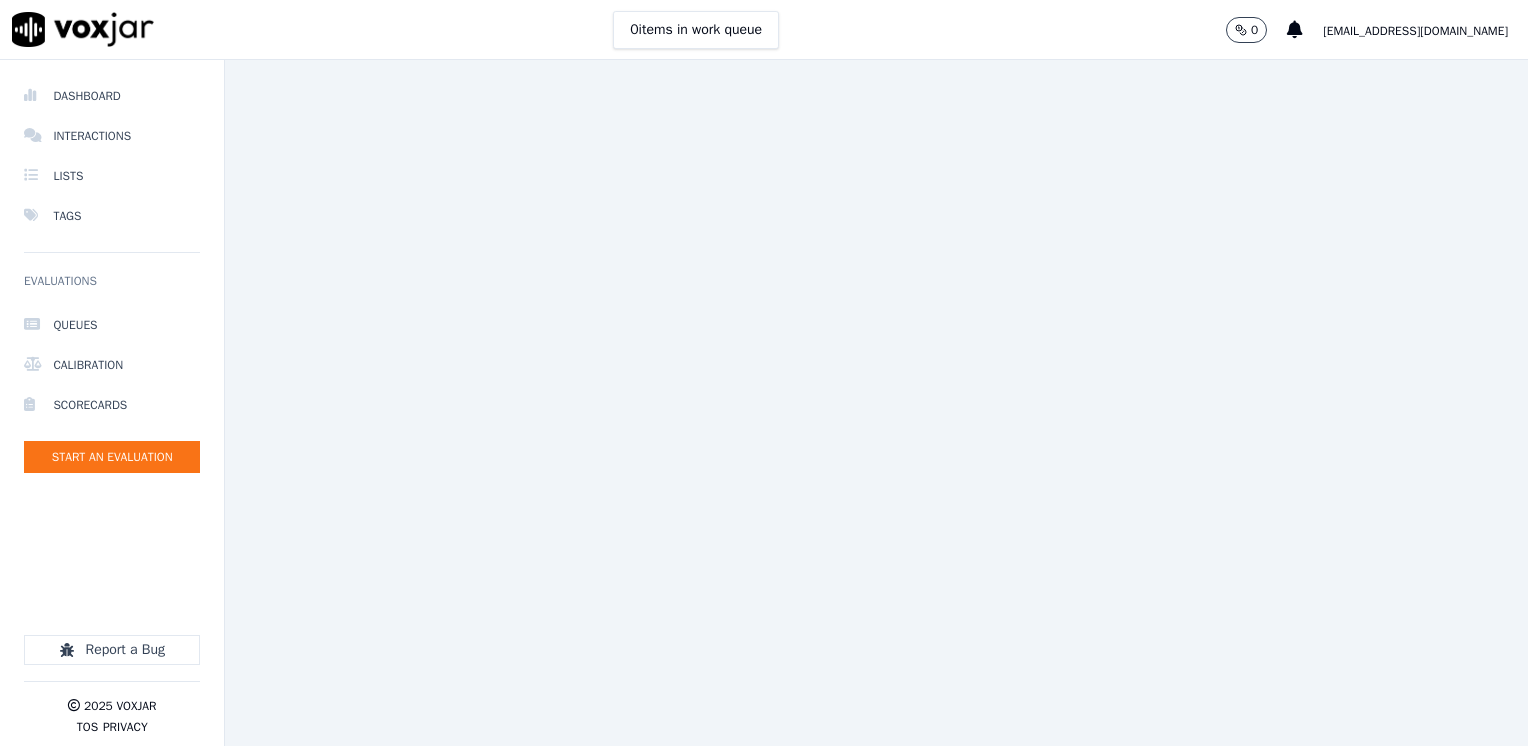 scroll, scrollTop: 0, scrollLeft: 0, axis: both 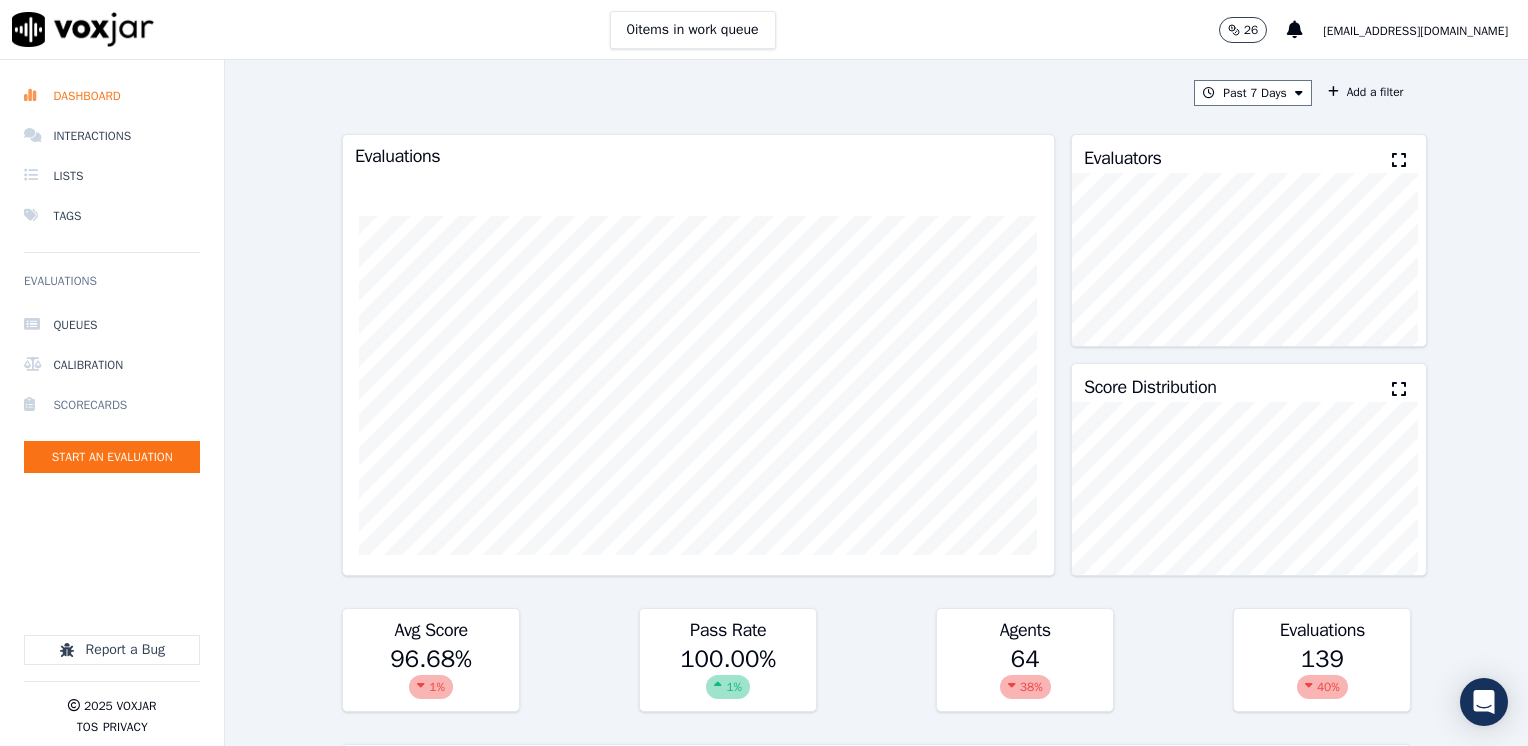 click on "Scorecards" at bounding box center [112, 405] 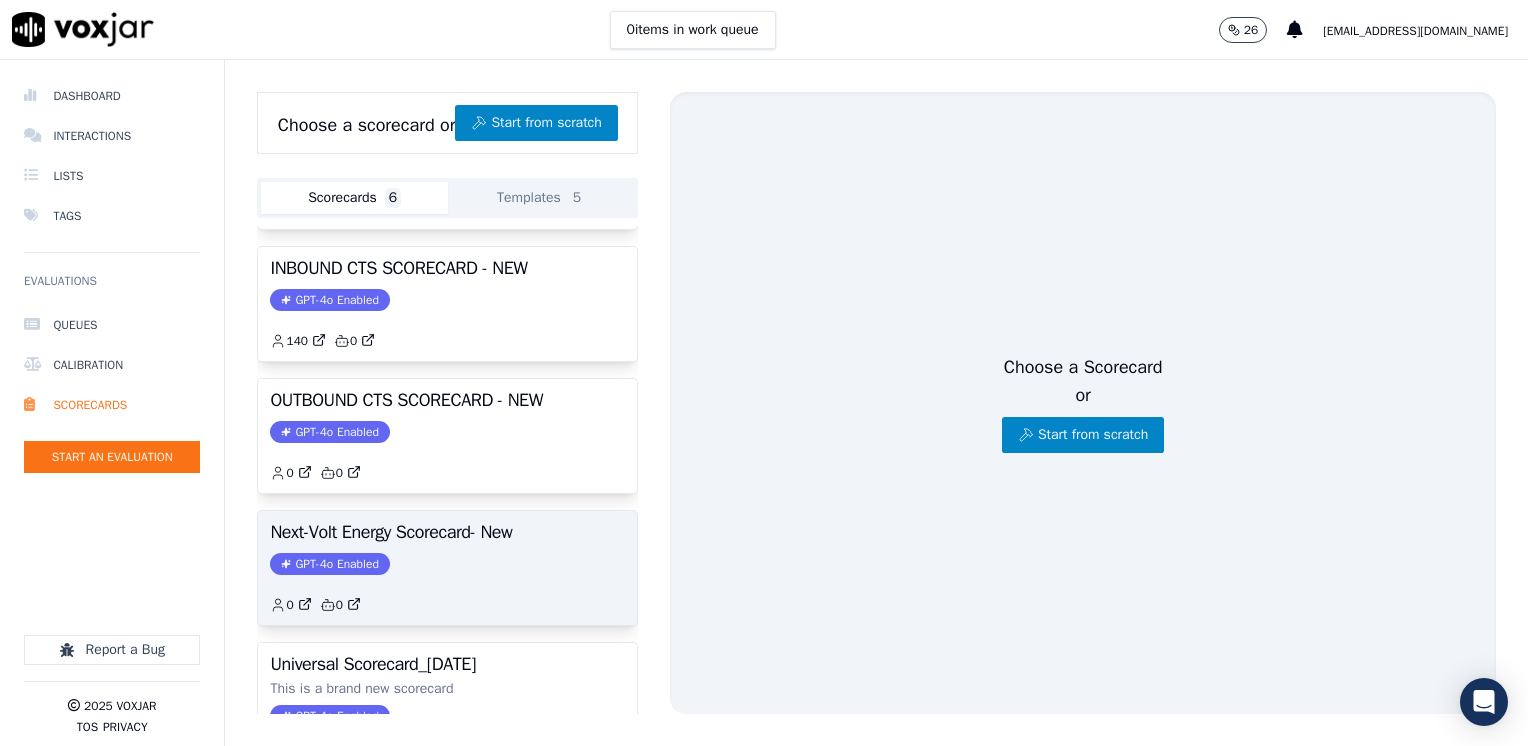 scroll, scrollTop: 200, scrollLeft: 0, axis: vertical 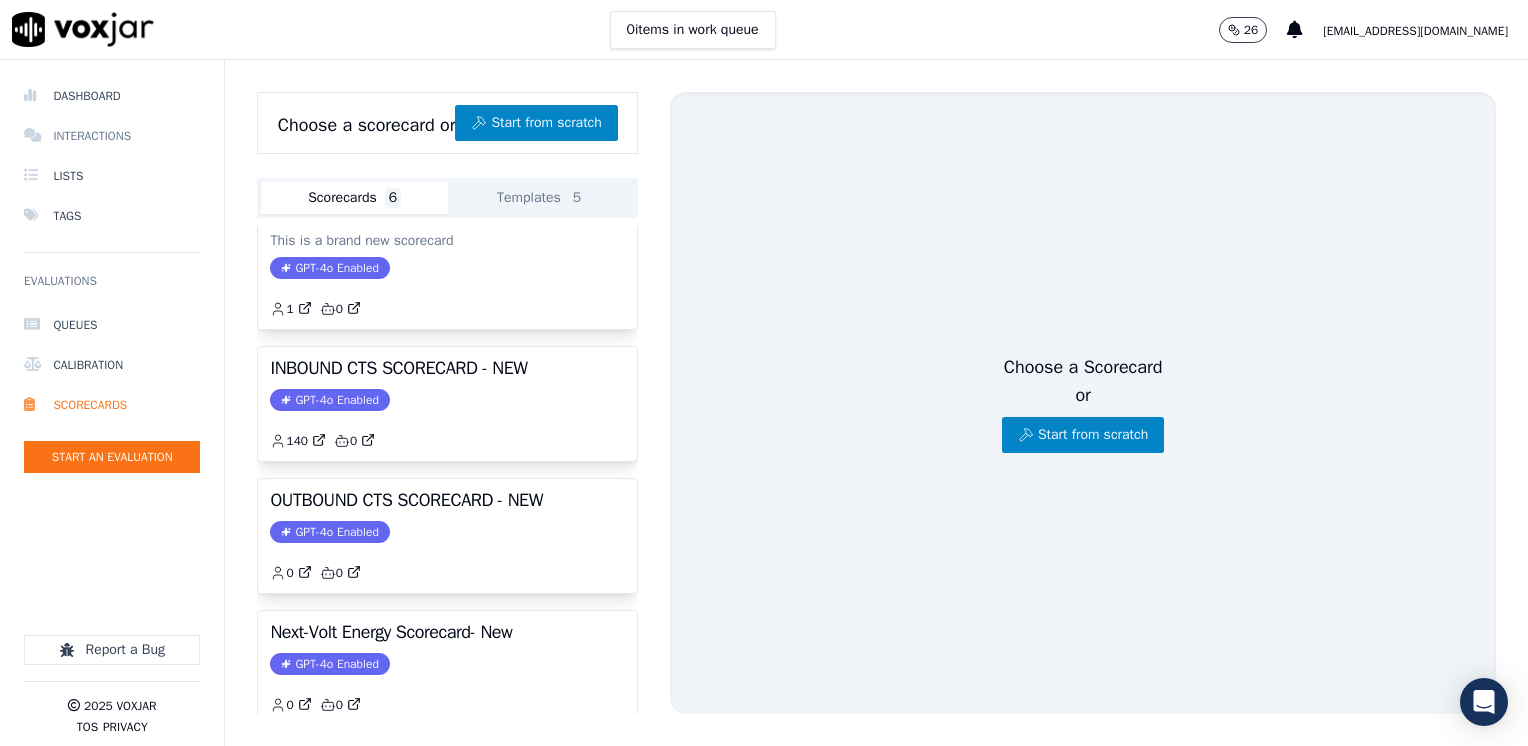 click on "Interactions" at bounding box center [112, 136] 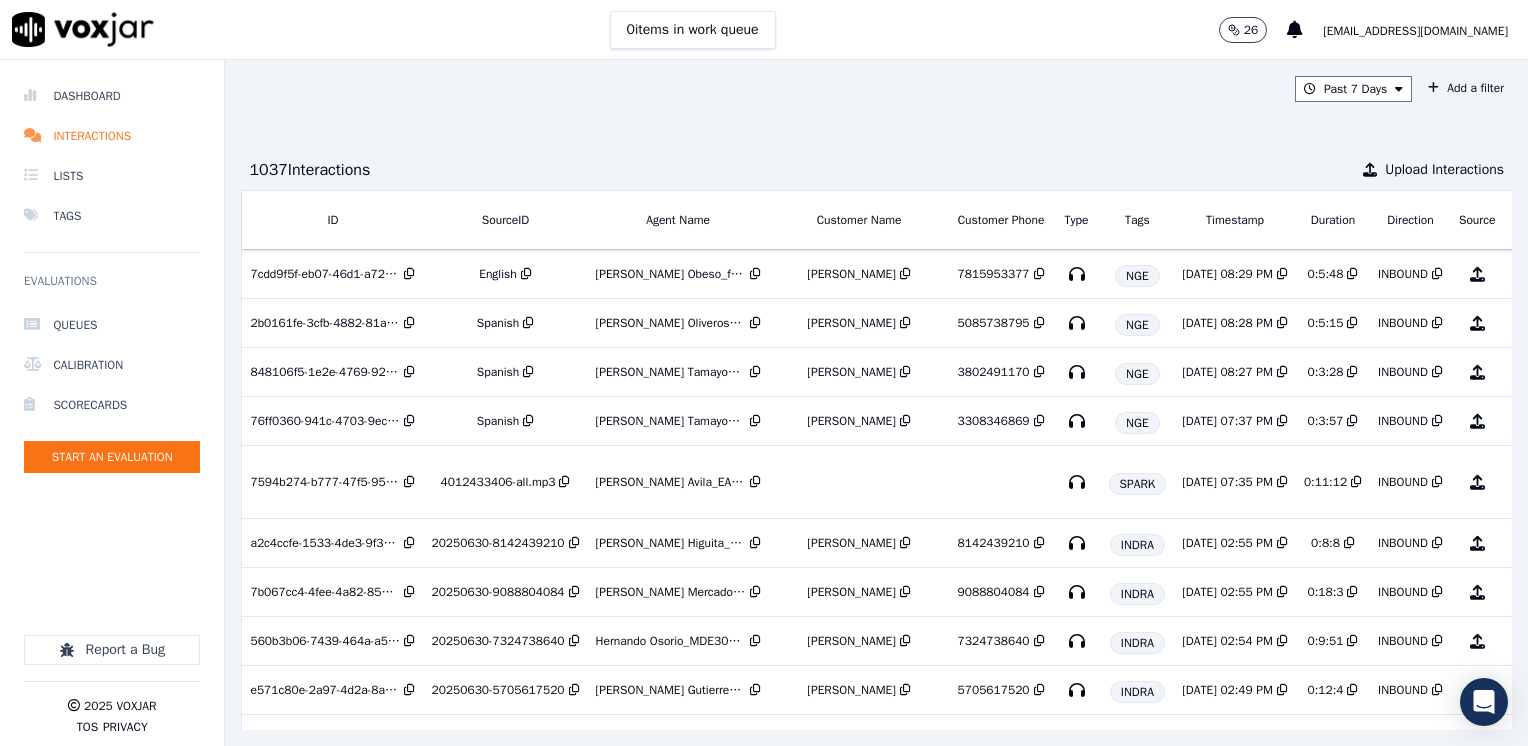 scroll, scrollTop: 0, scrollLeft: 118, axis: horizontal 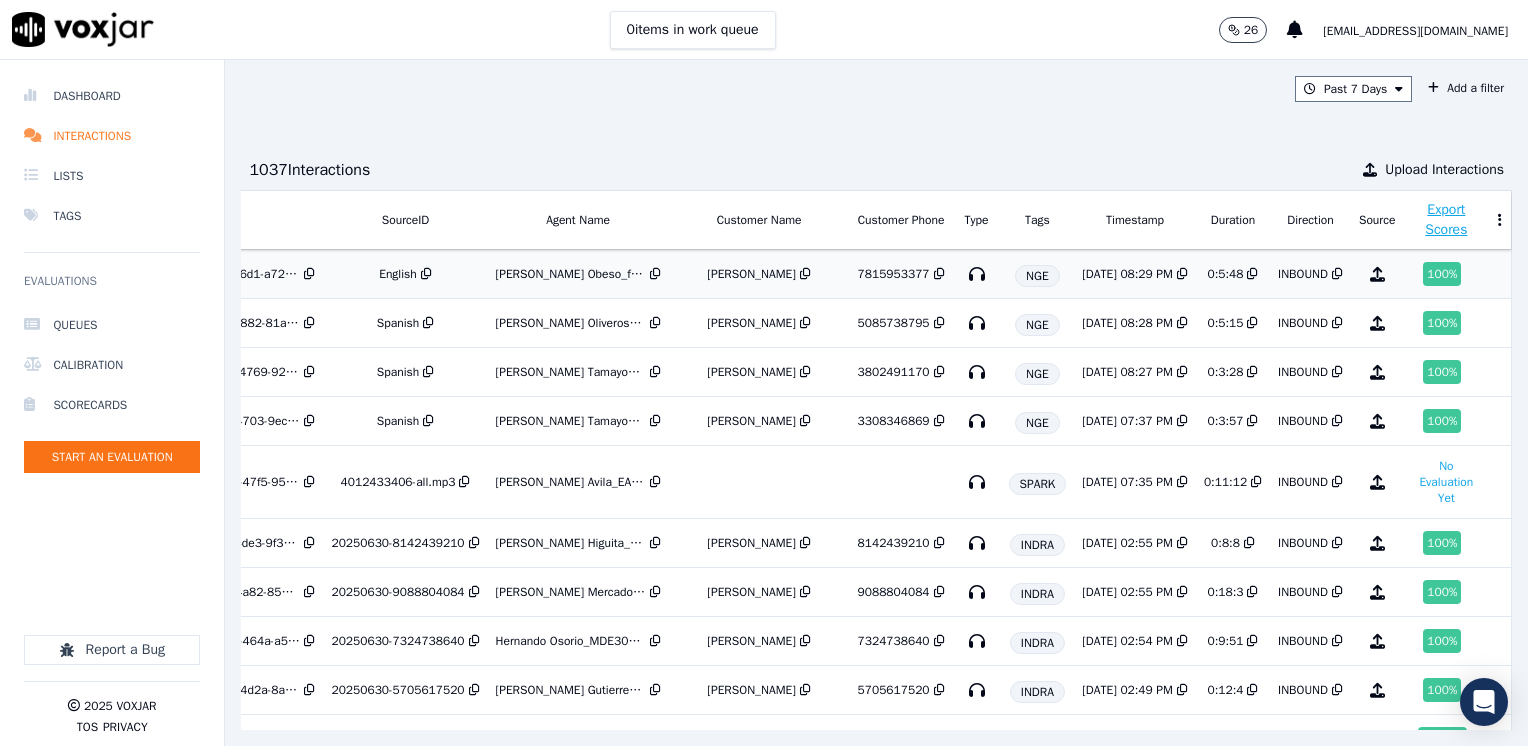 click on "100 %" at bounding box center (1442, 274) 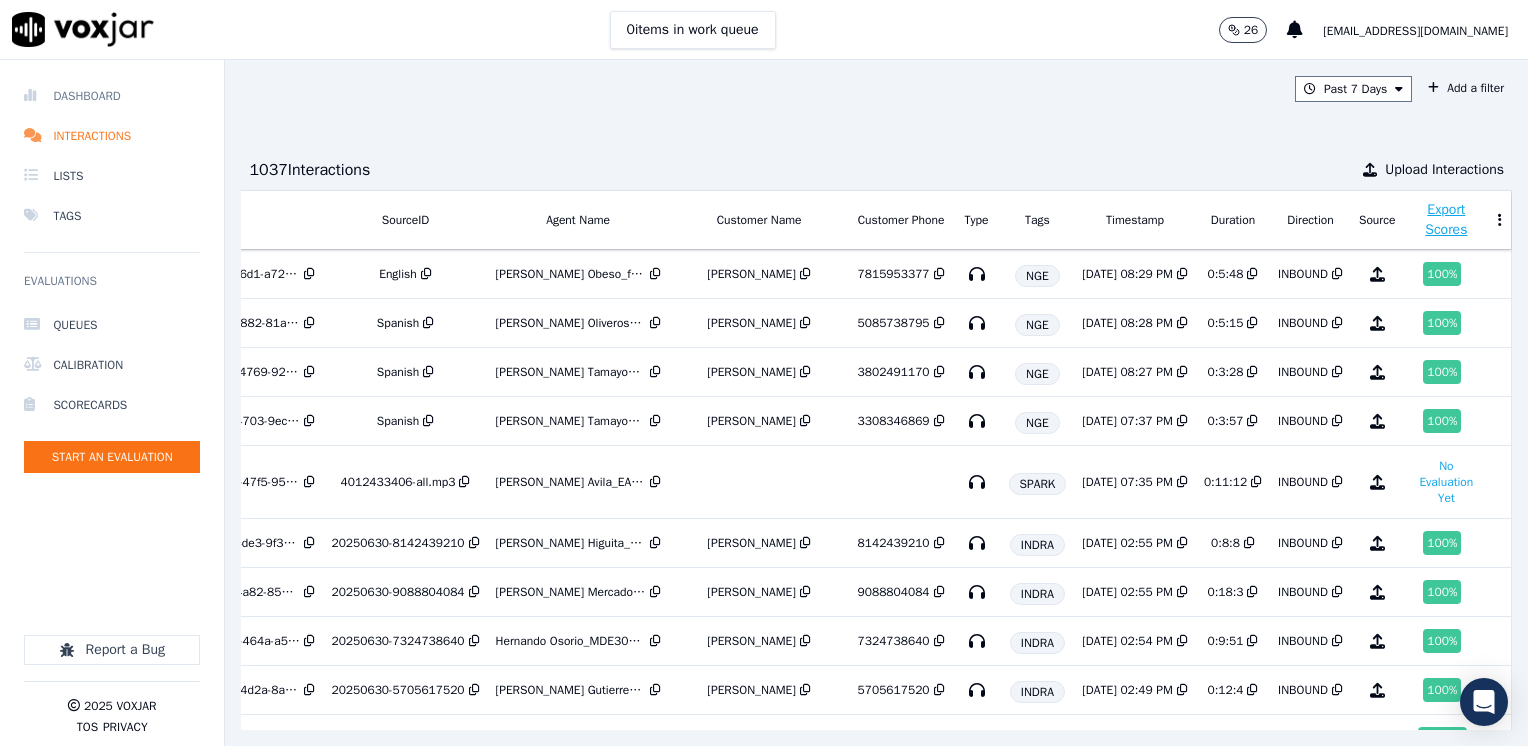 click on "Dashboard" at bounding box center [112, 96] 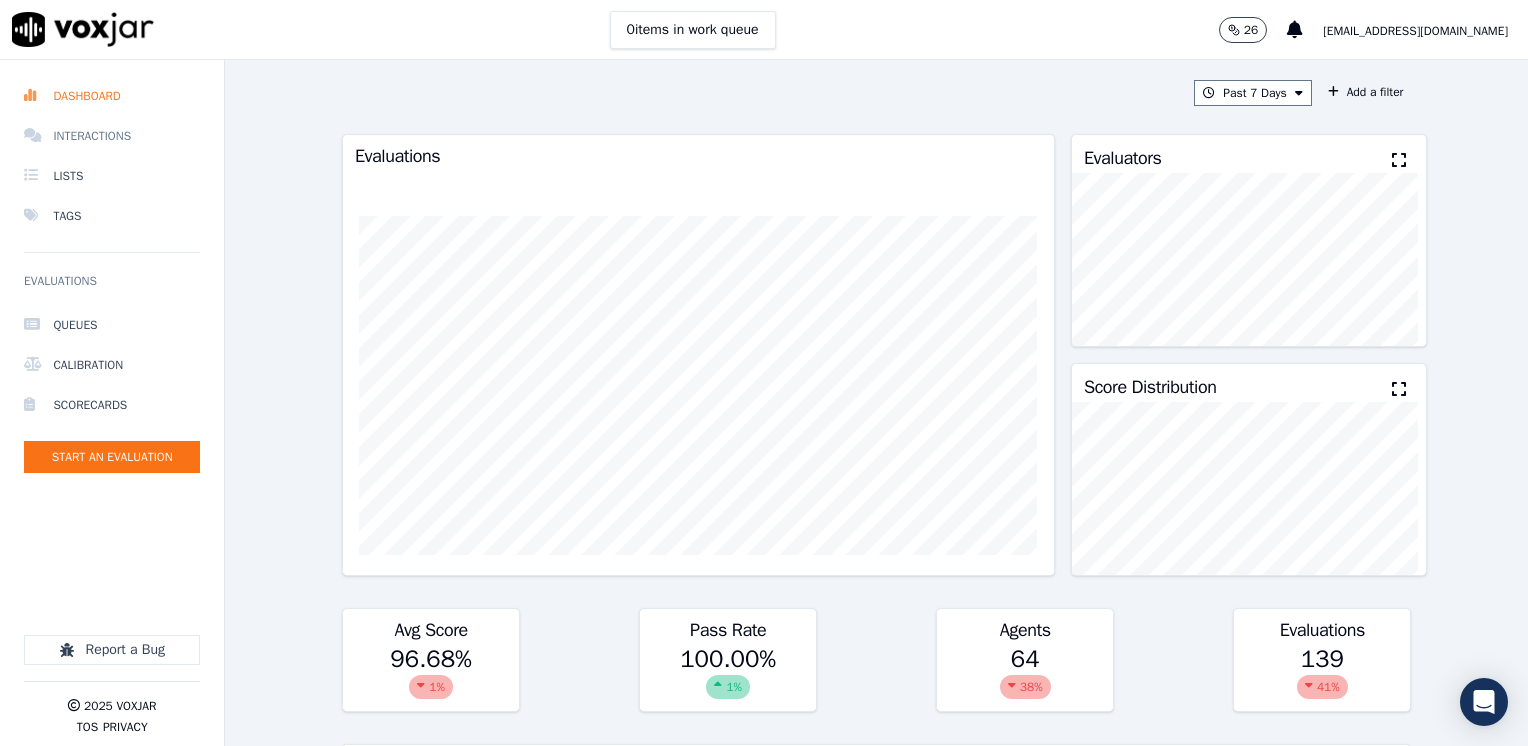 click on "Interactions" at bounding box center [112, 136] 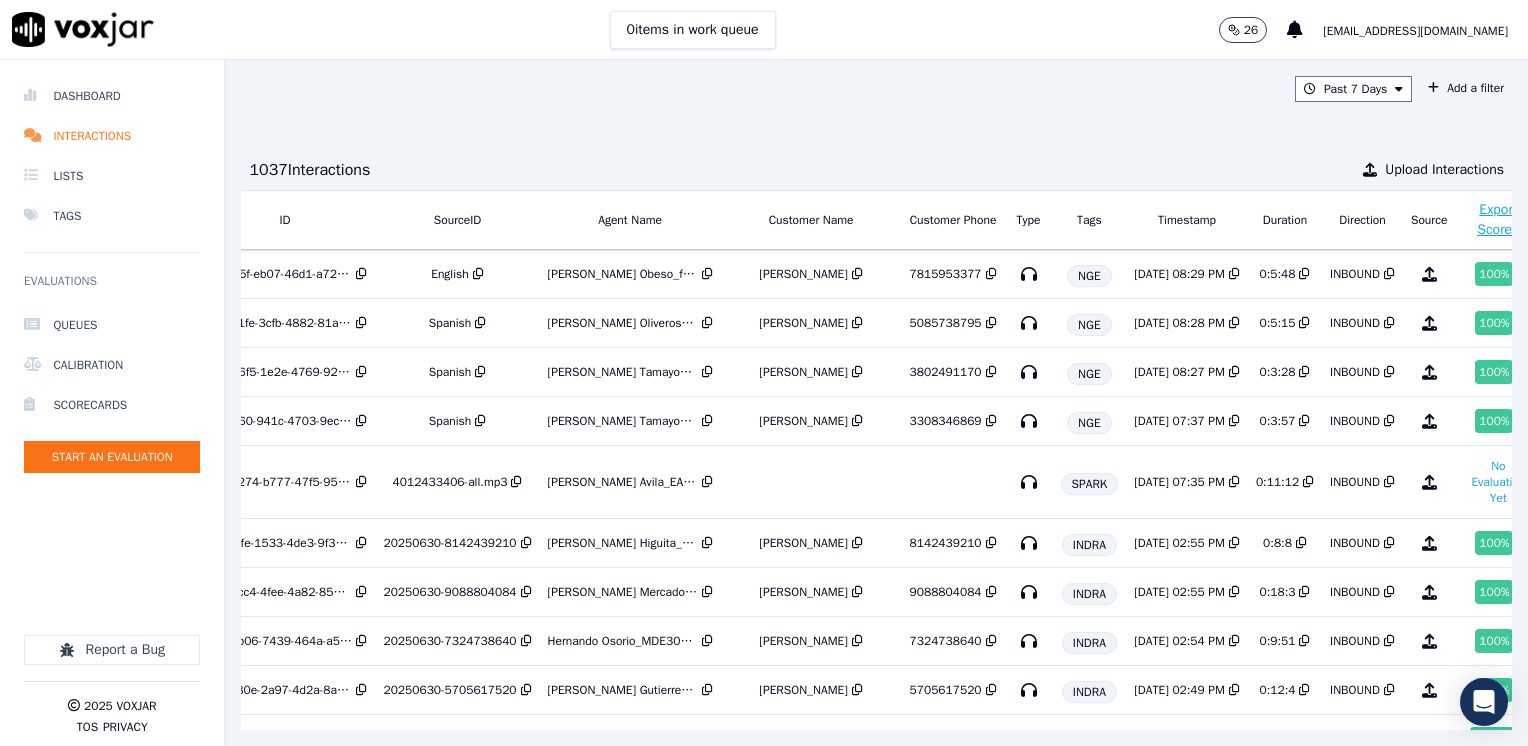scroll, scrollTop: 0, scrollLeft: 118, axis: horizontal 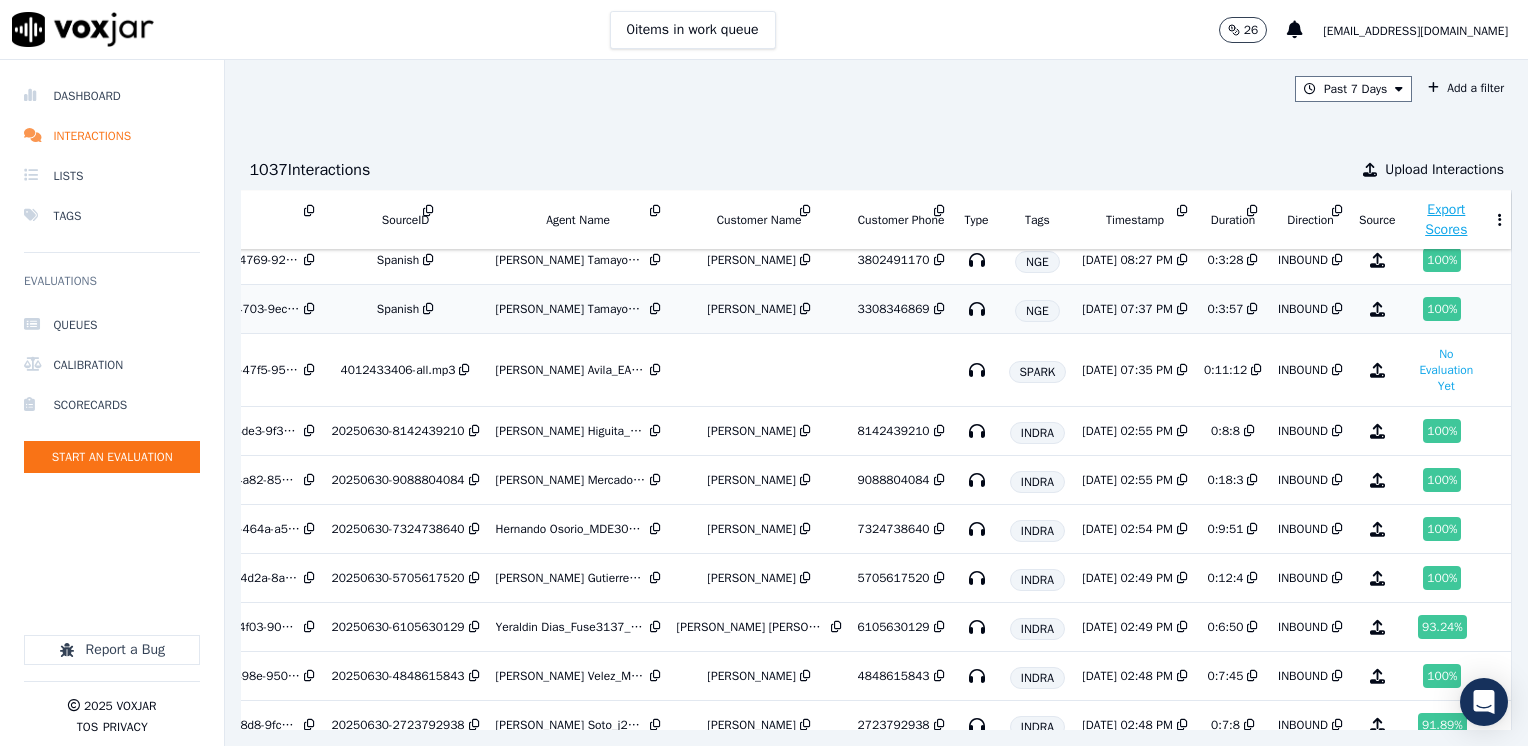click on "100 %" at bounding box center (1442, 309) 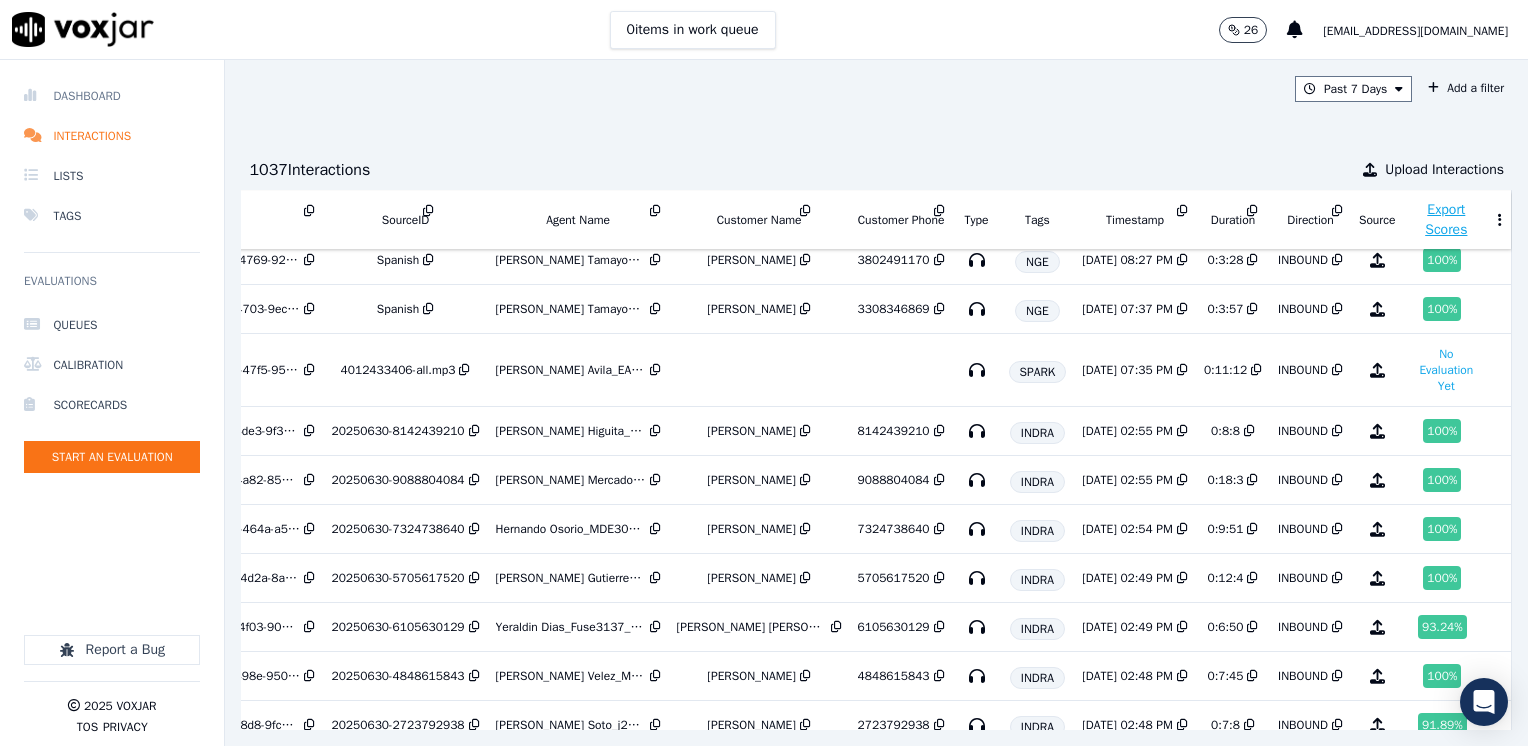click on "Dashboard" at bounding box center [112, 96] 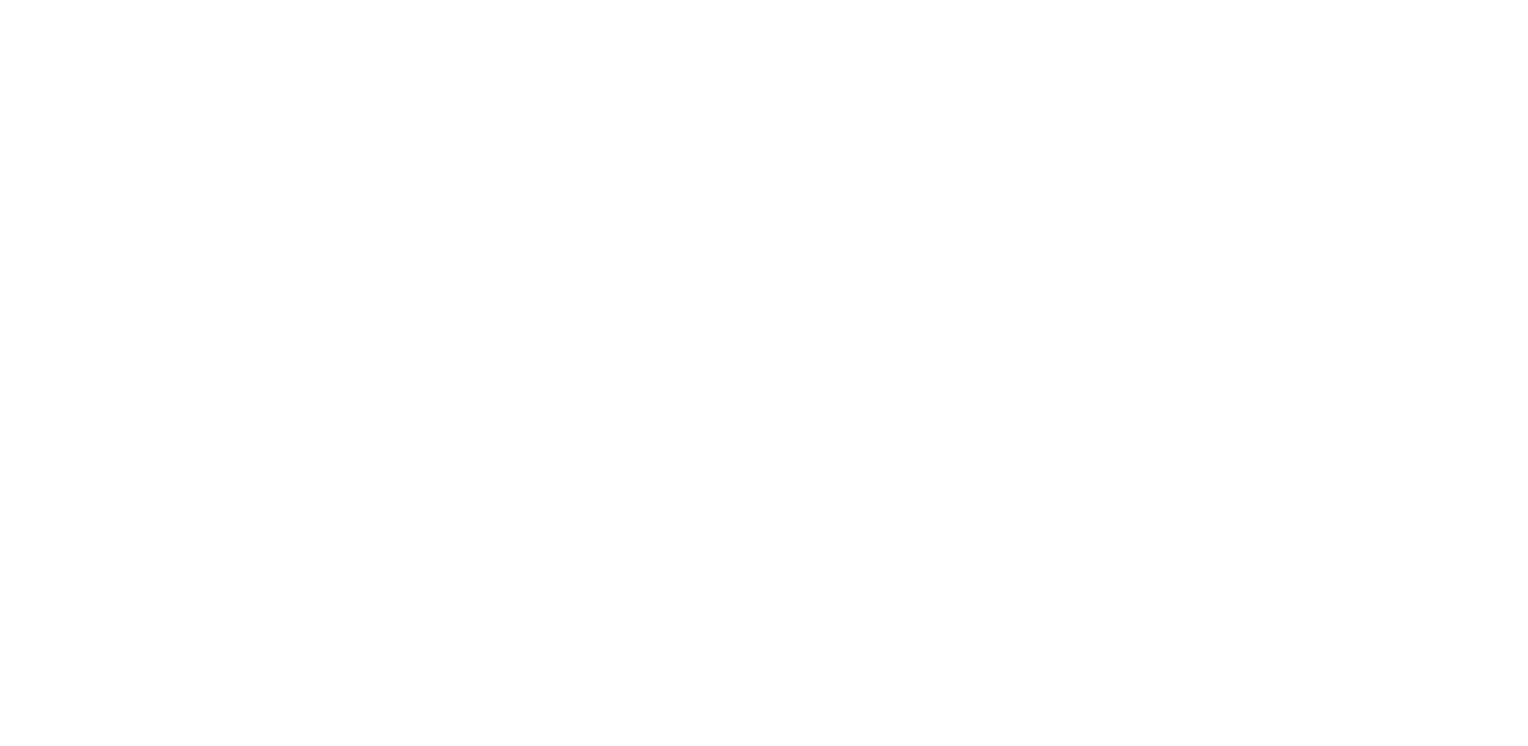scroll, scrollTop: 0, scrollLeft: 0, axis: both 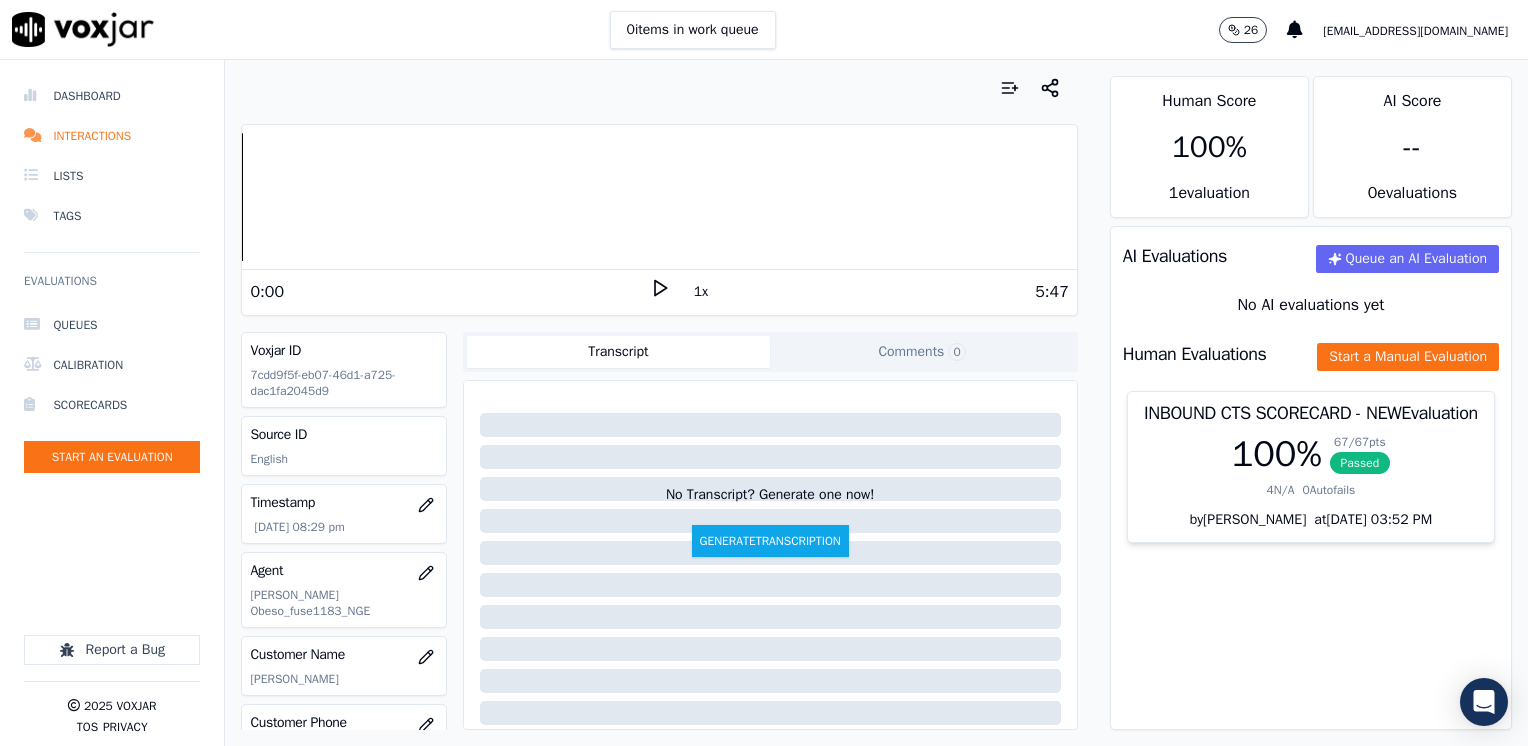 click 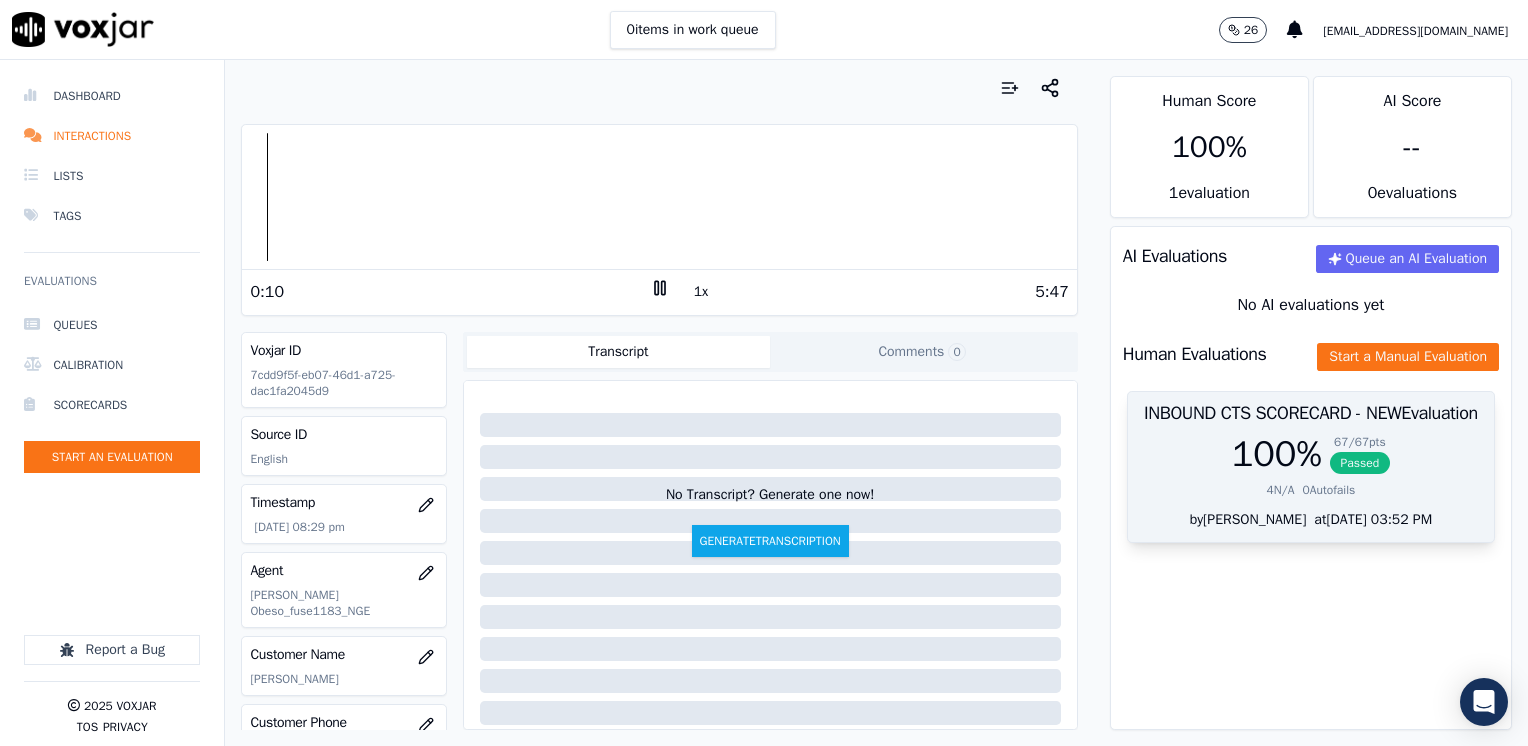 click on "100 %" at bounding box center [1277, 454] 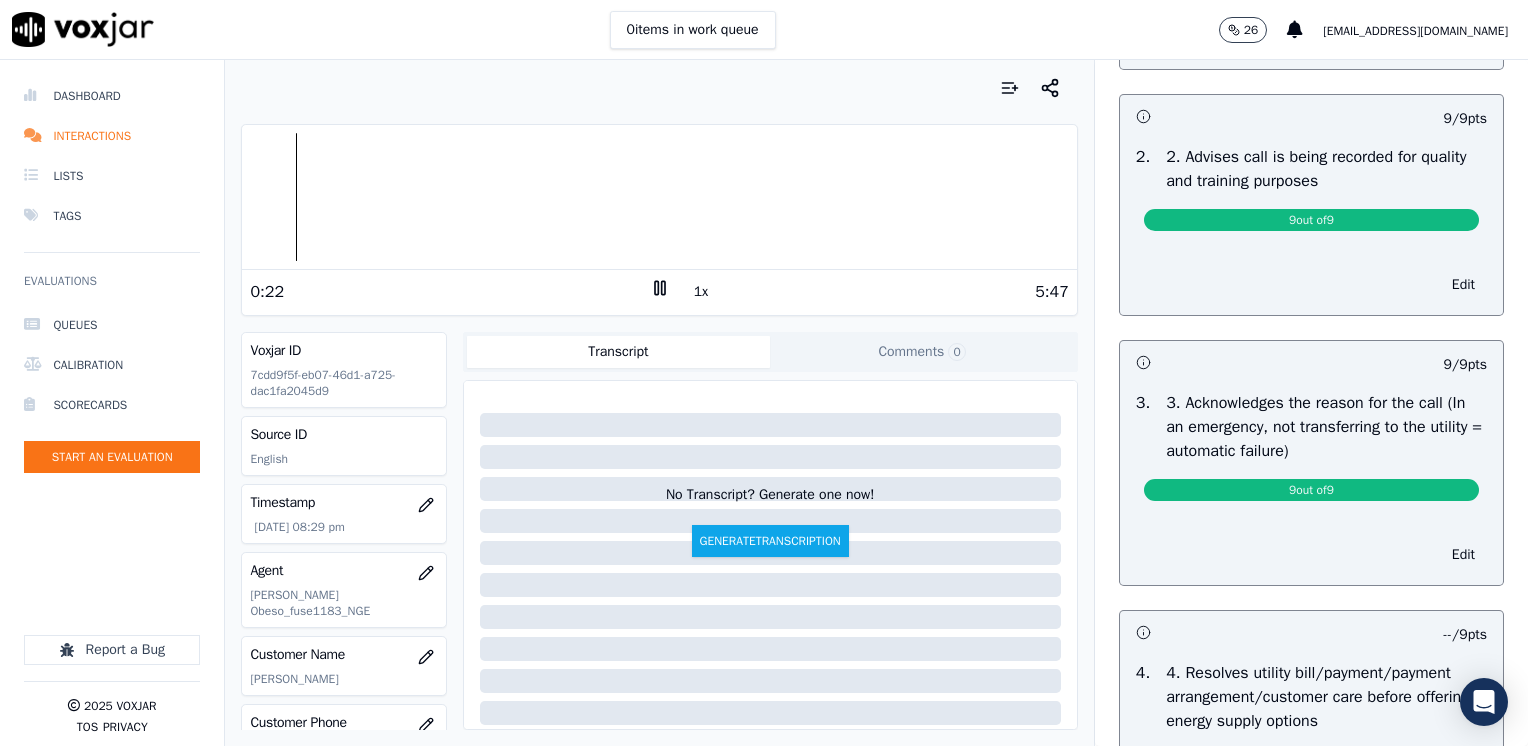 scroll, scrollTop: 0, scrollLeft: 0, axis: both 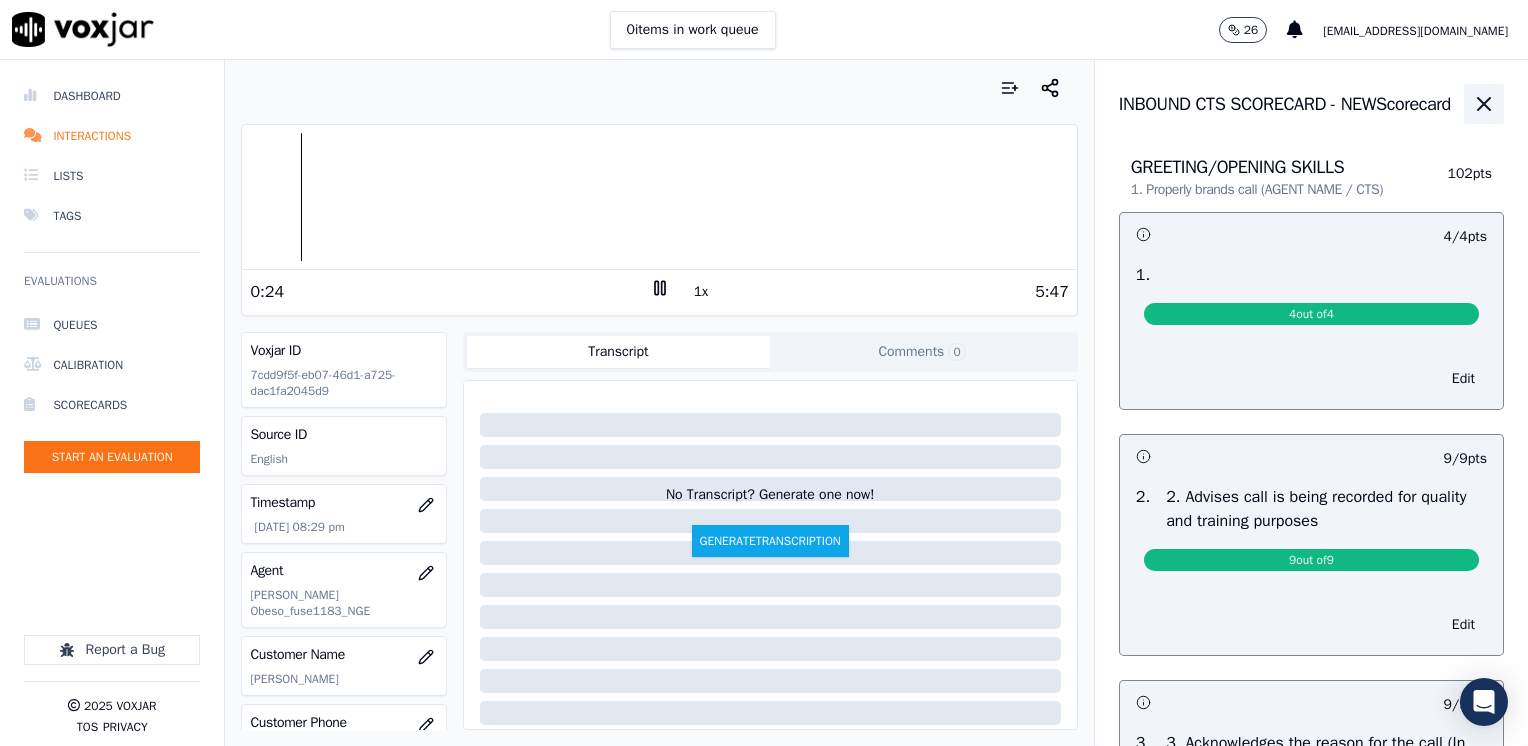 click 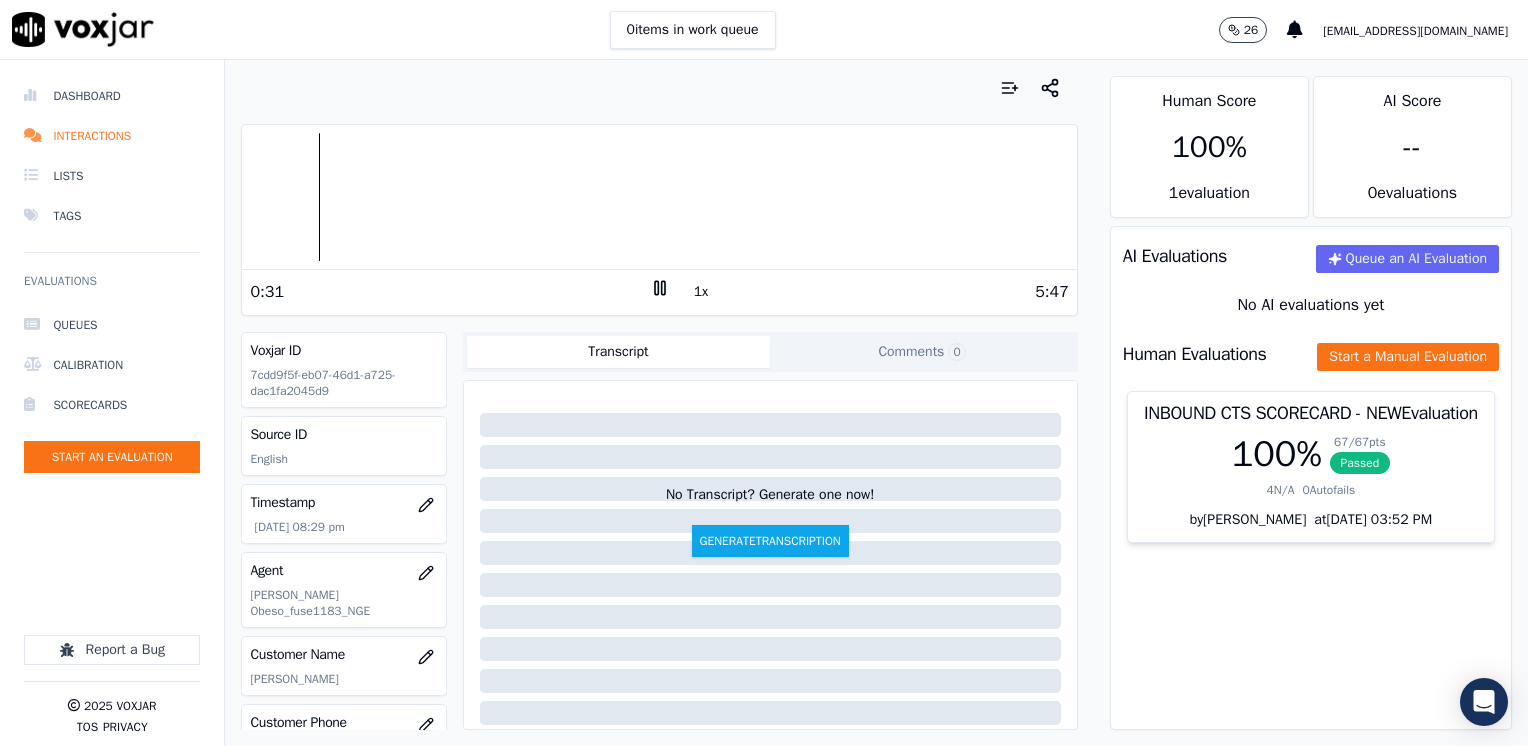 click 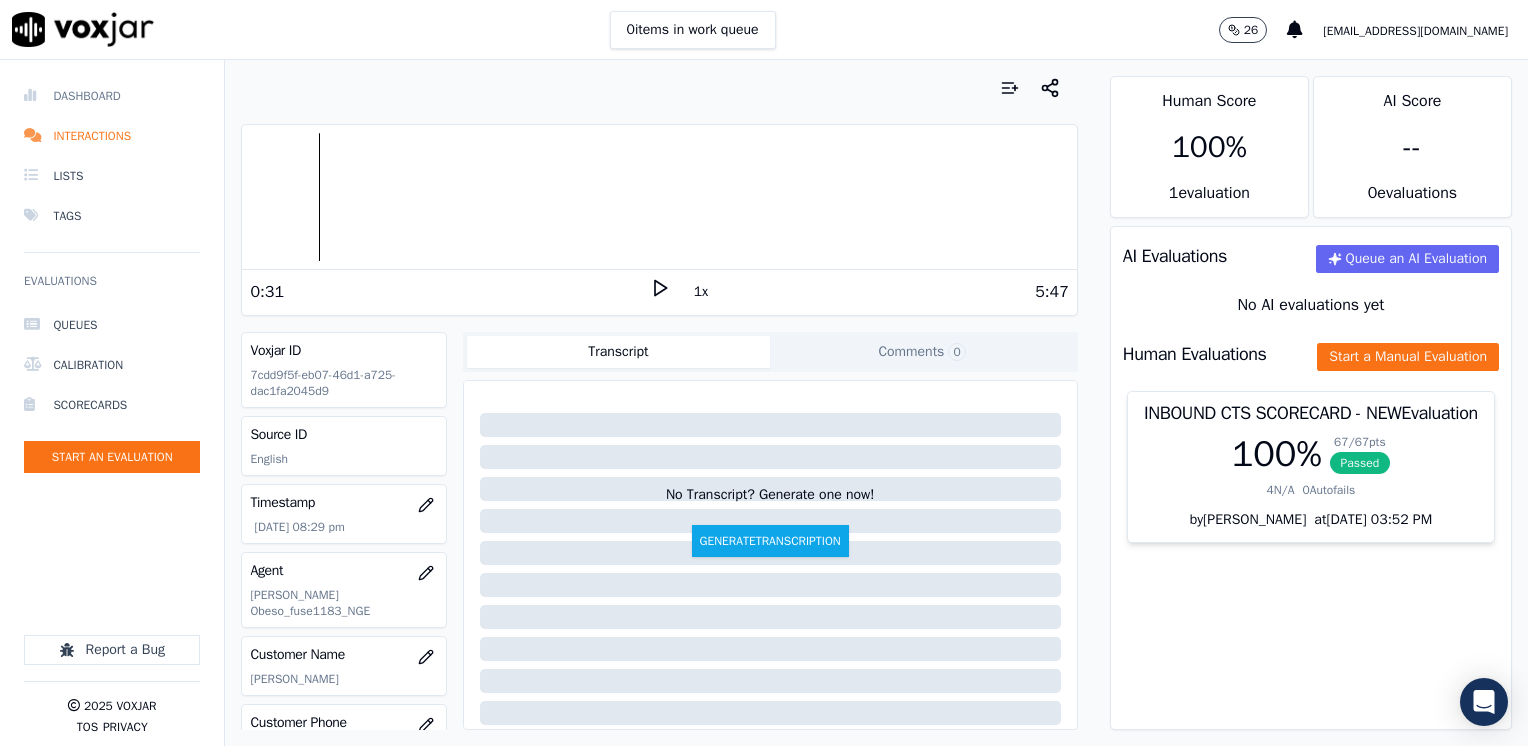 click on "Dashboard" at bounding box center (112, 96) 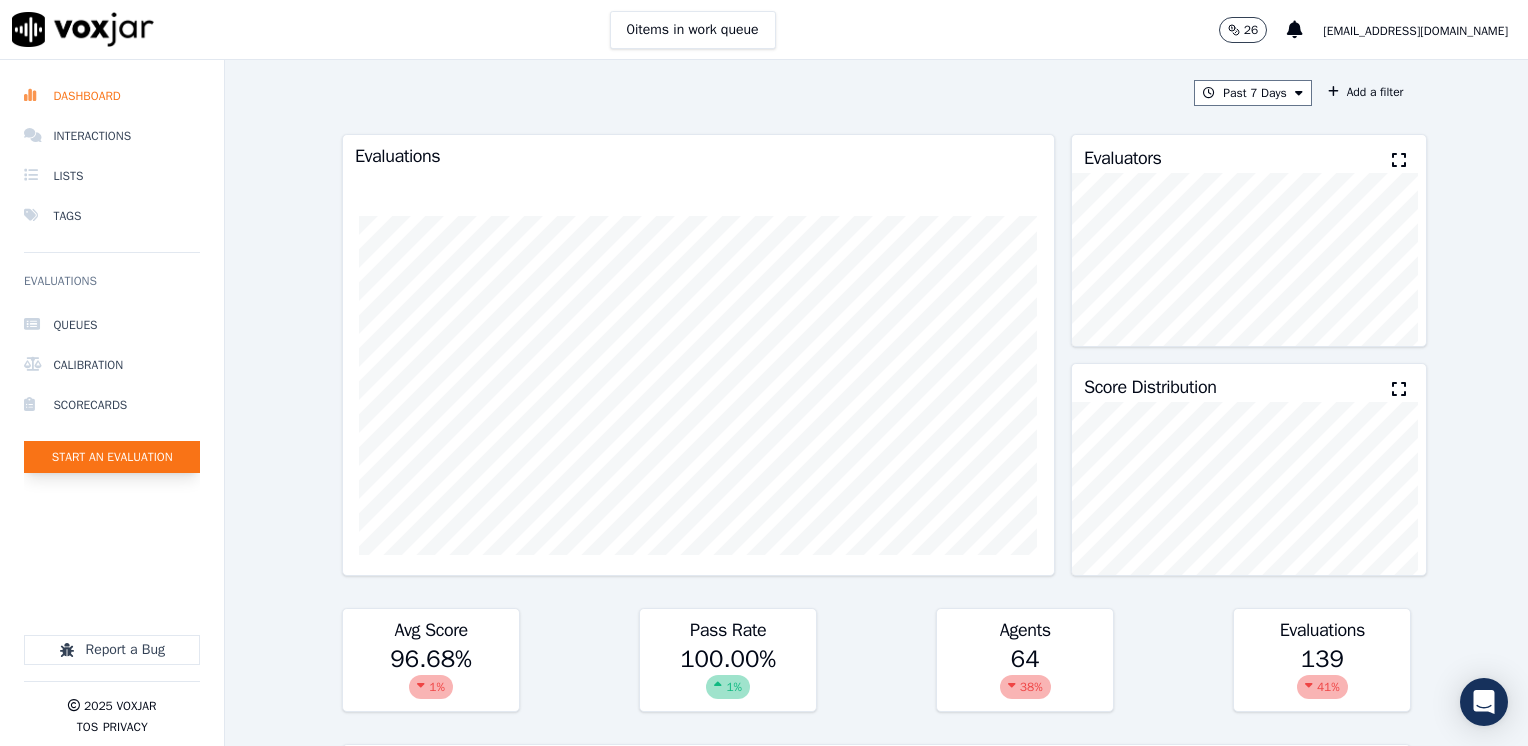 click on "Start an Evaluation" 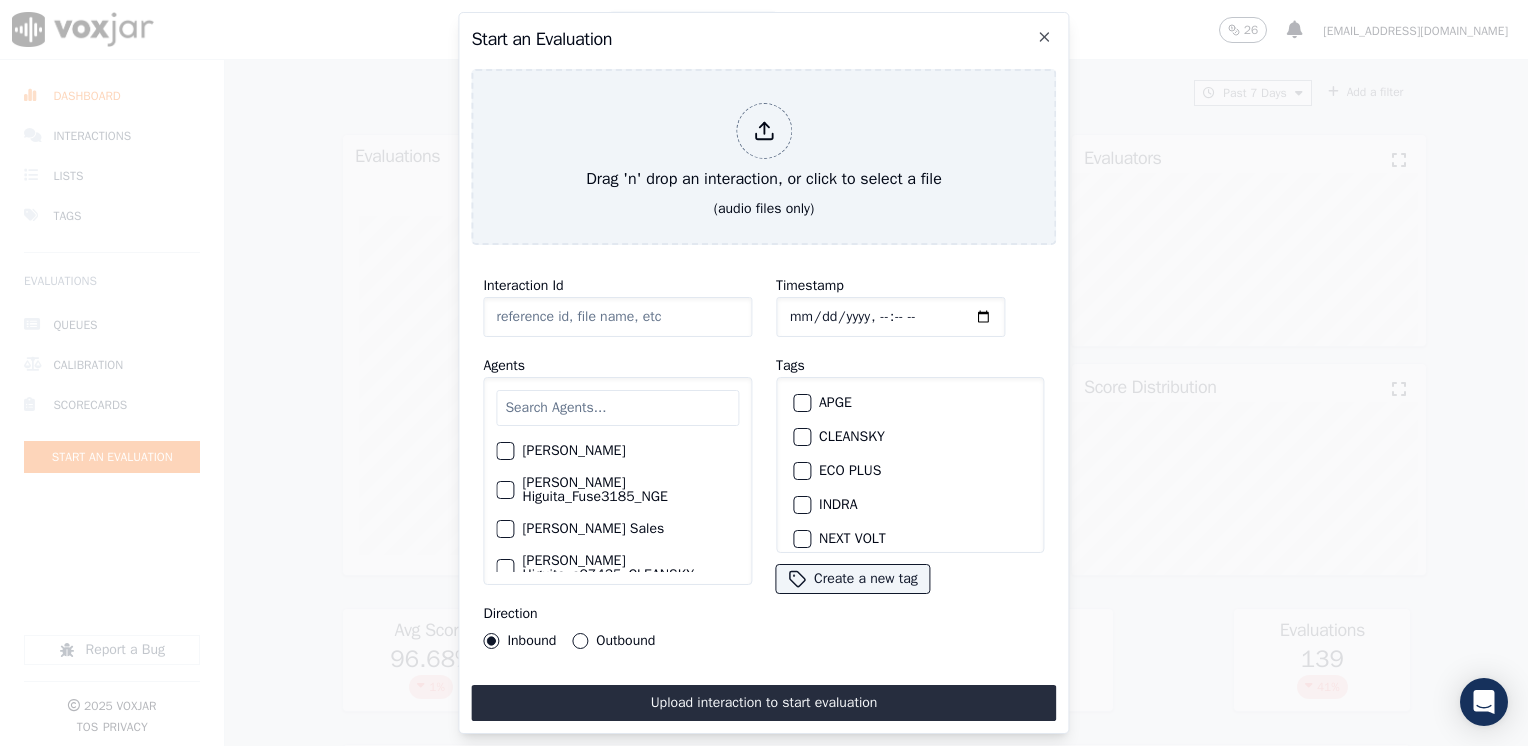 scroll, scrollTop: 600, scrollLeft: 0, axis: vertical 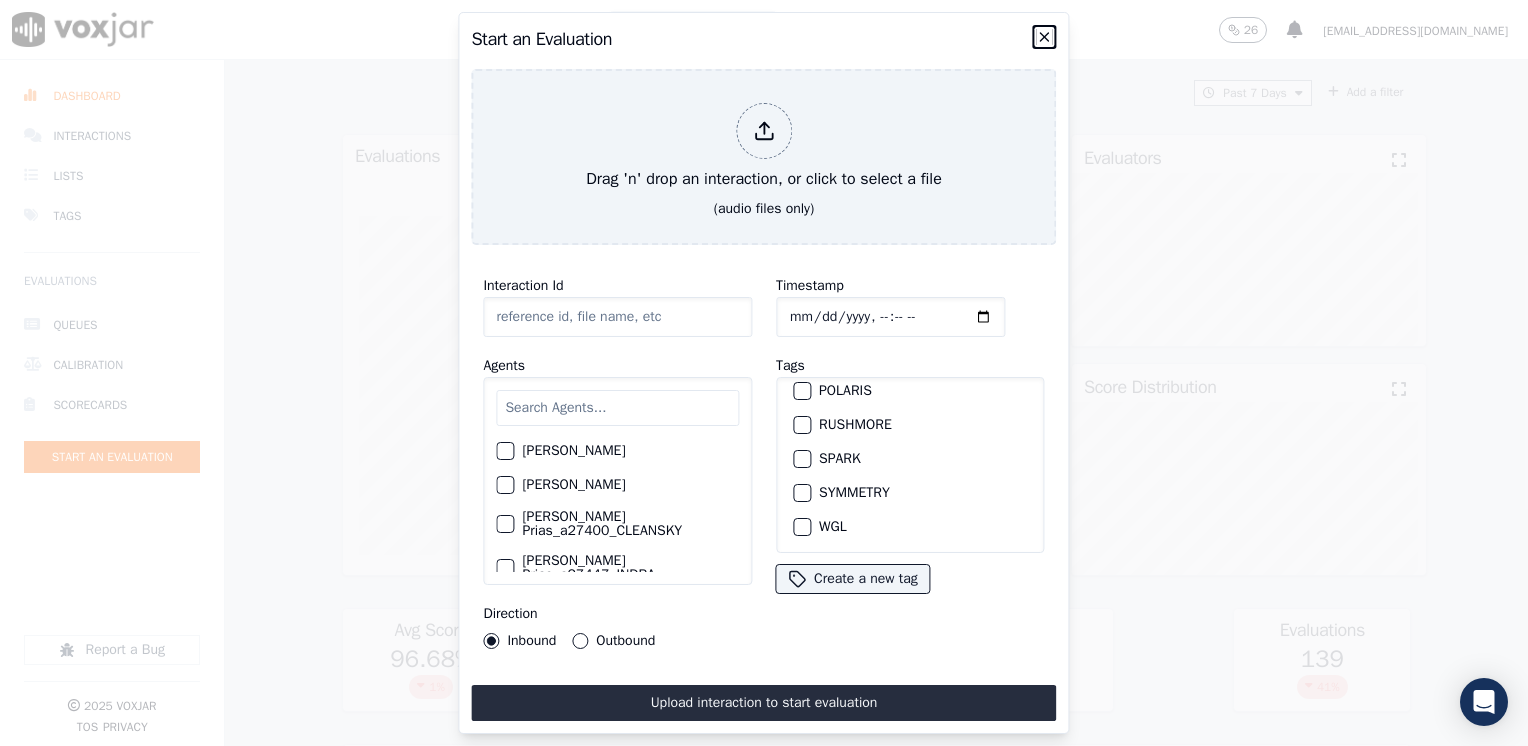 click 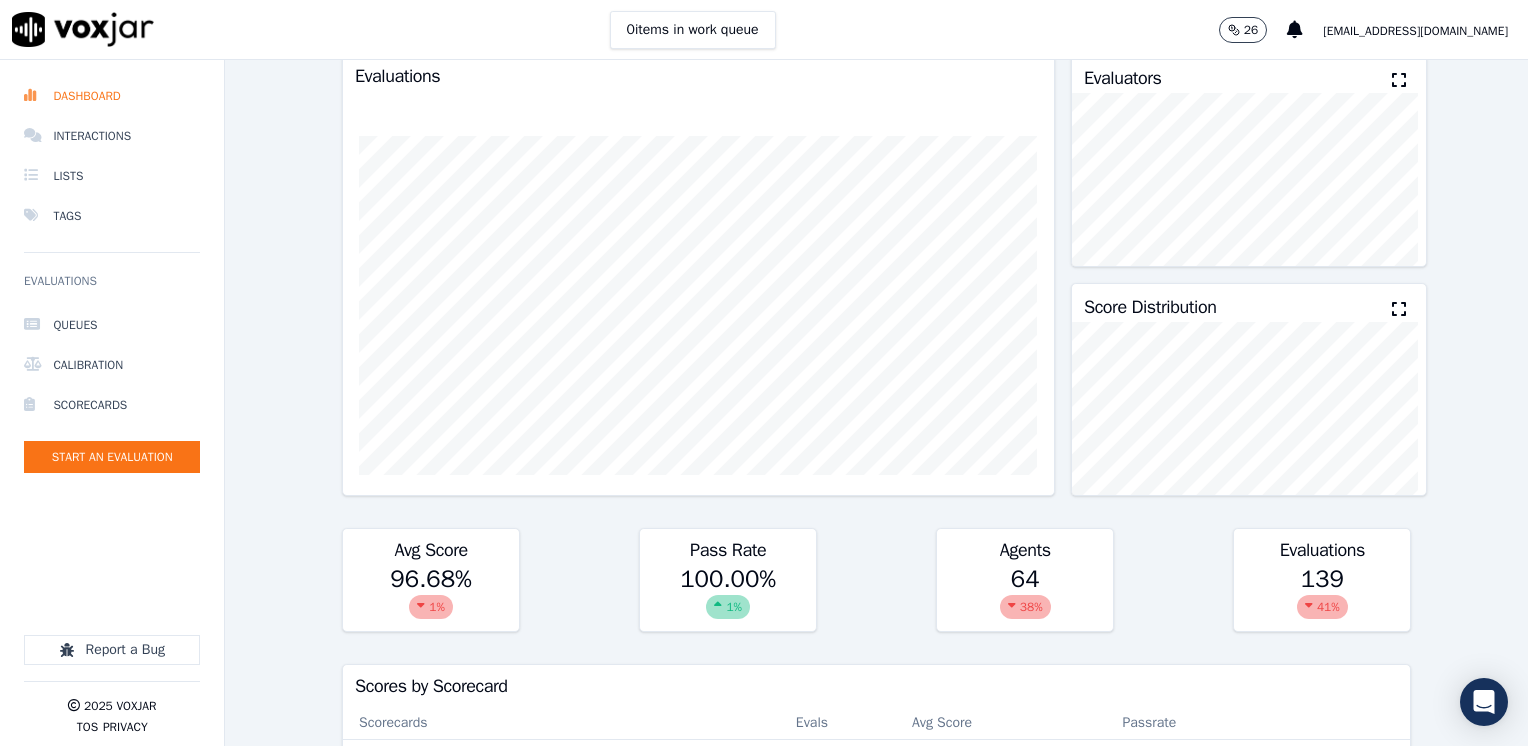 scroll, scrollTop: 0, scrollLeft: 0, axis: both 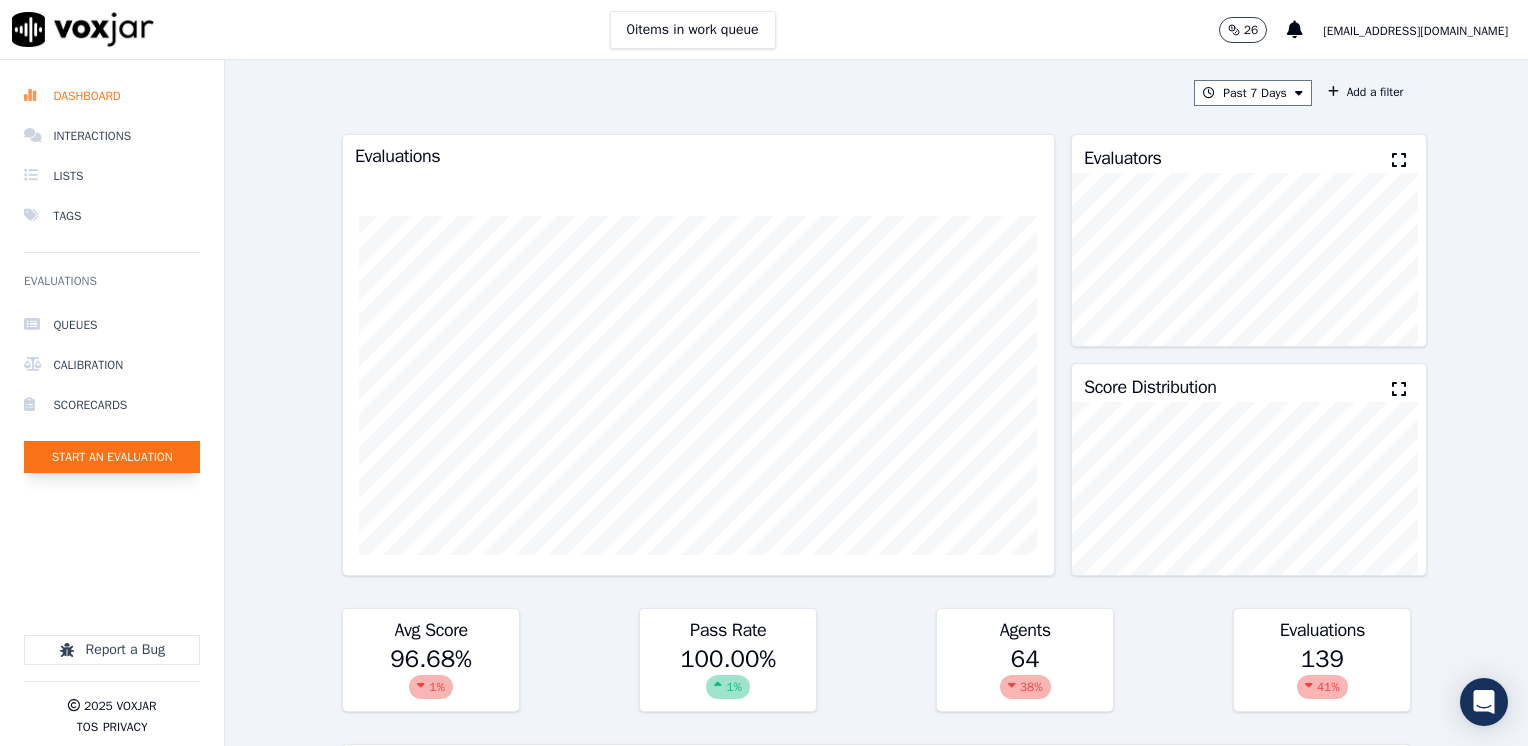 click on "Start an Evaluation" 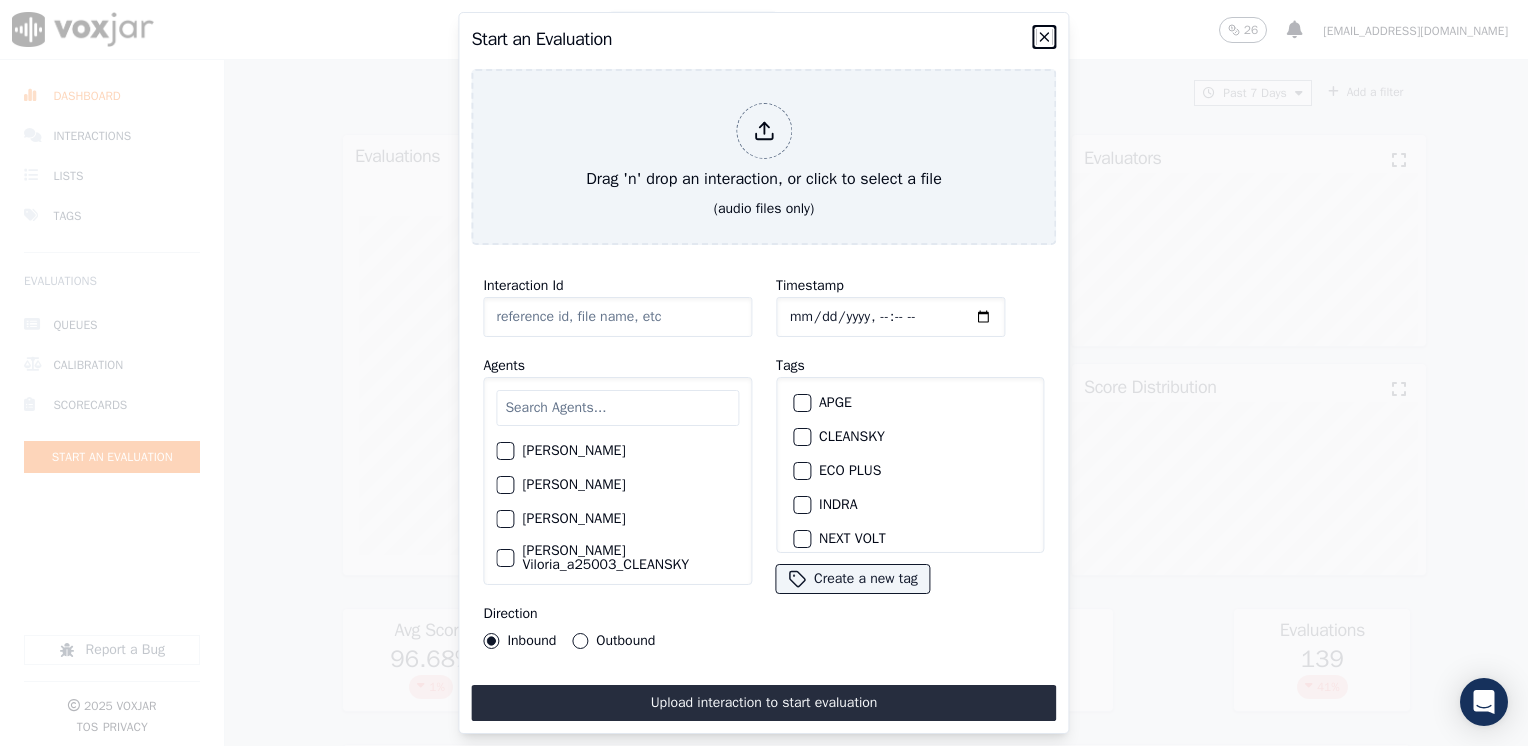 click 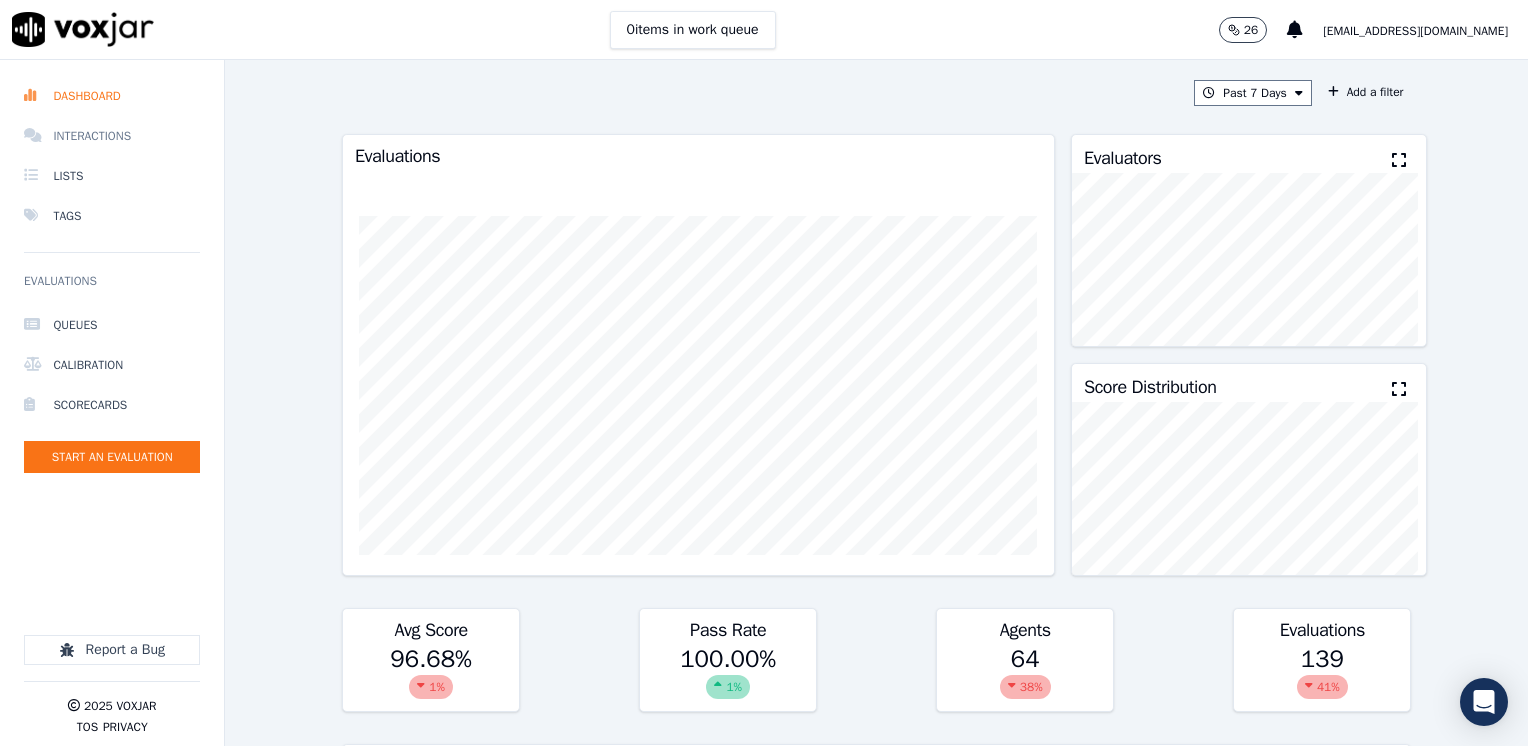 click on "Interactions" at bounding box center (112, 136) 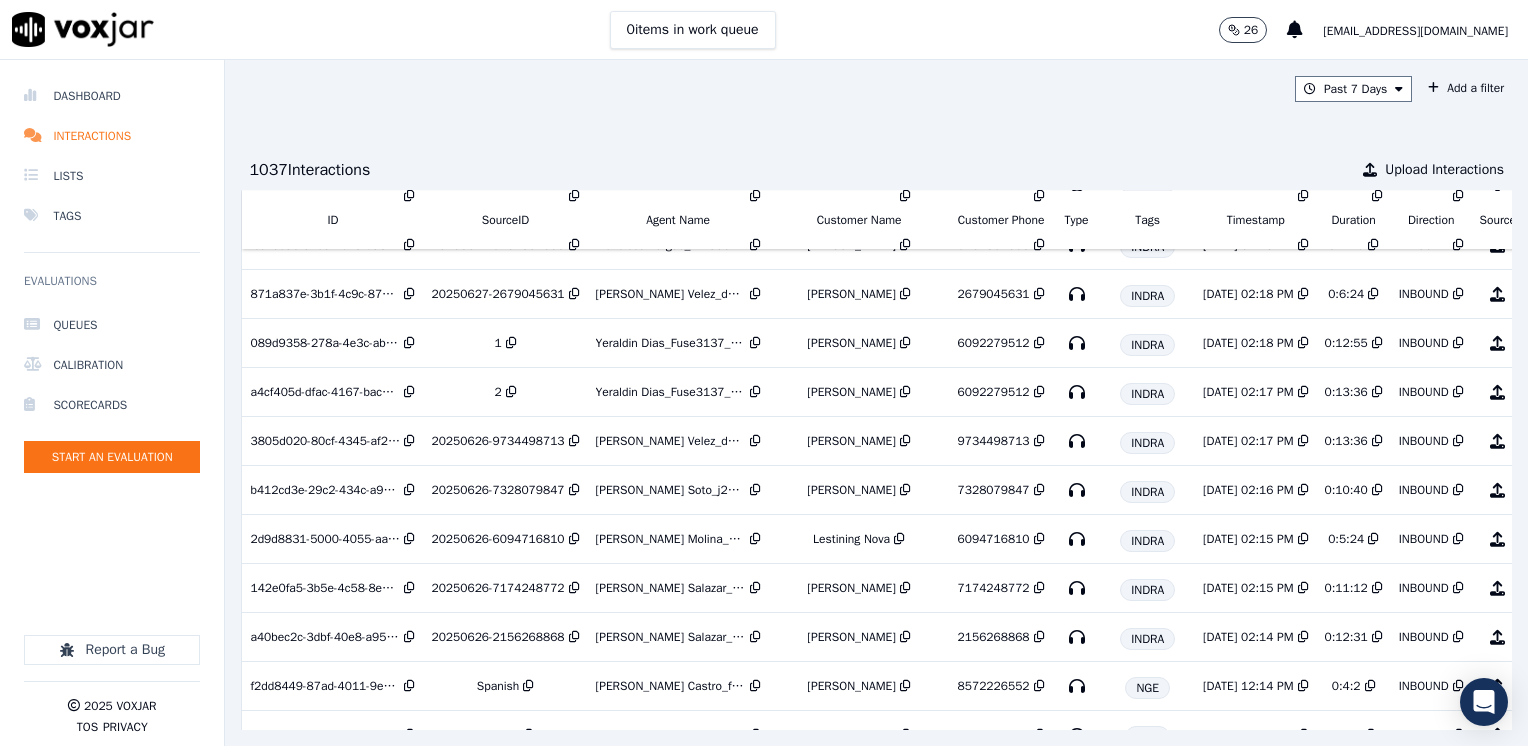 scroll, scrollTop: 1764, scrollLeft: 0, axis: vertical 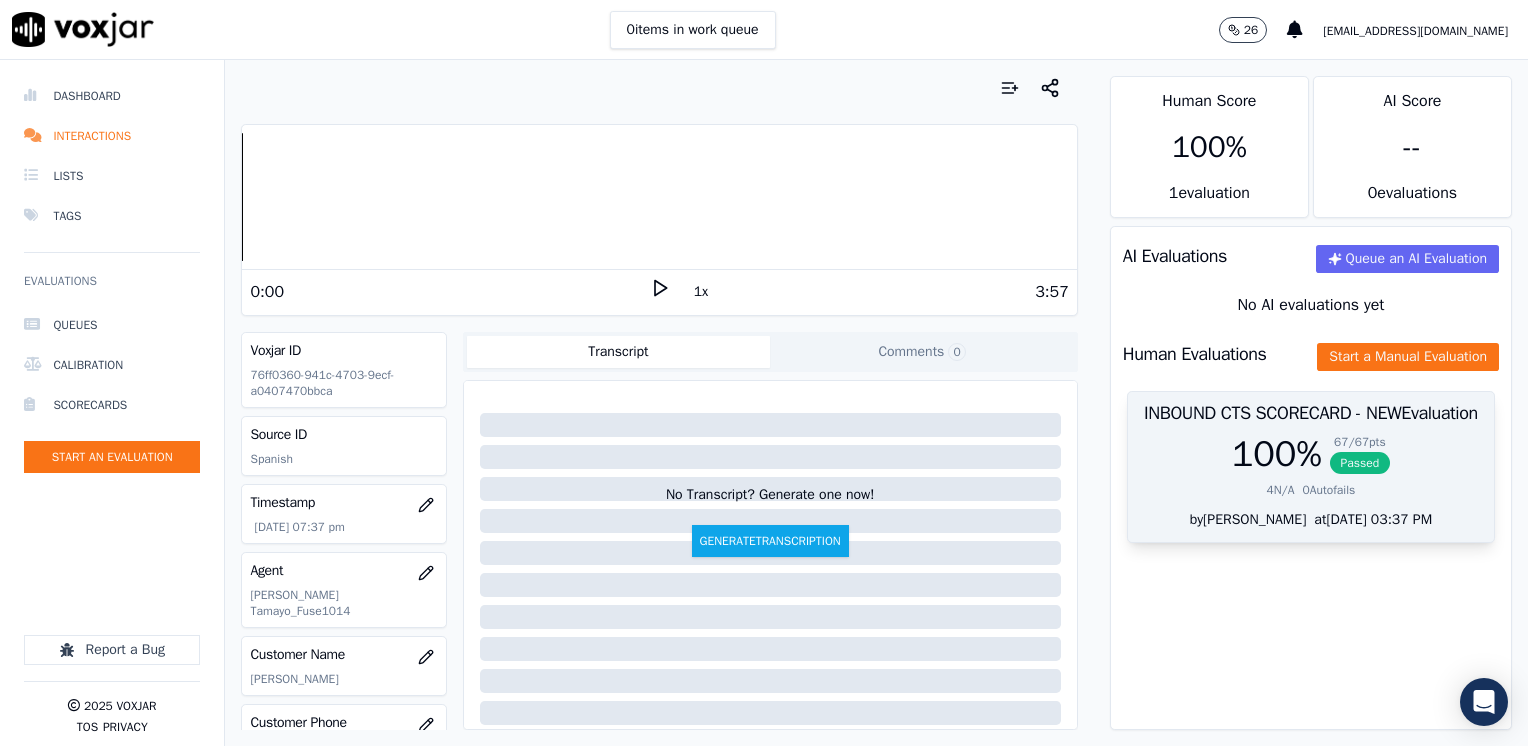 click on "100 %" at bounding box center (1277, 454) 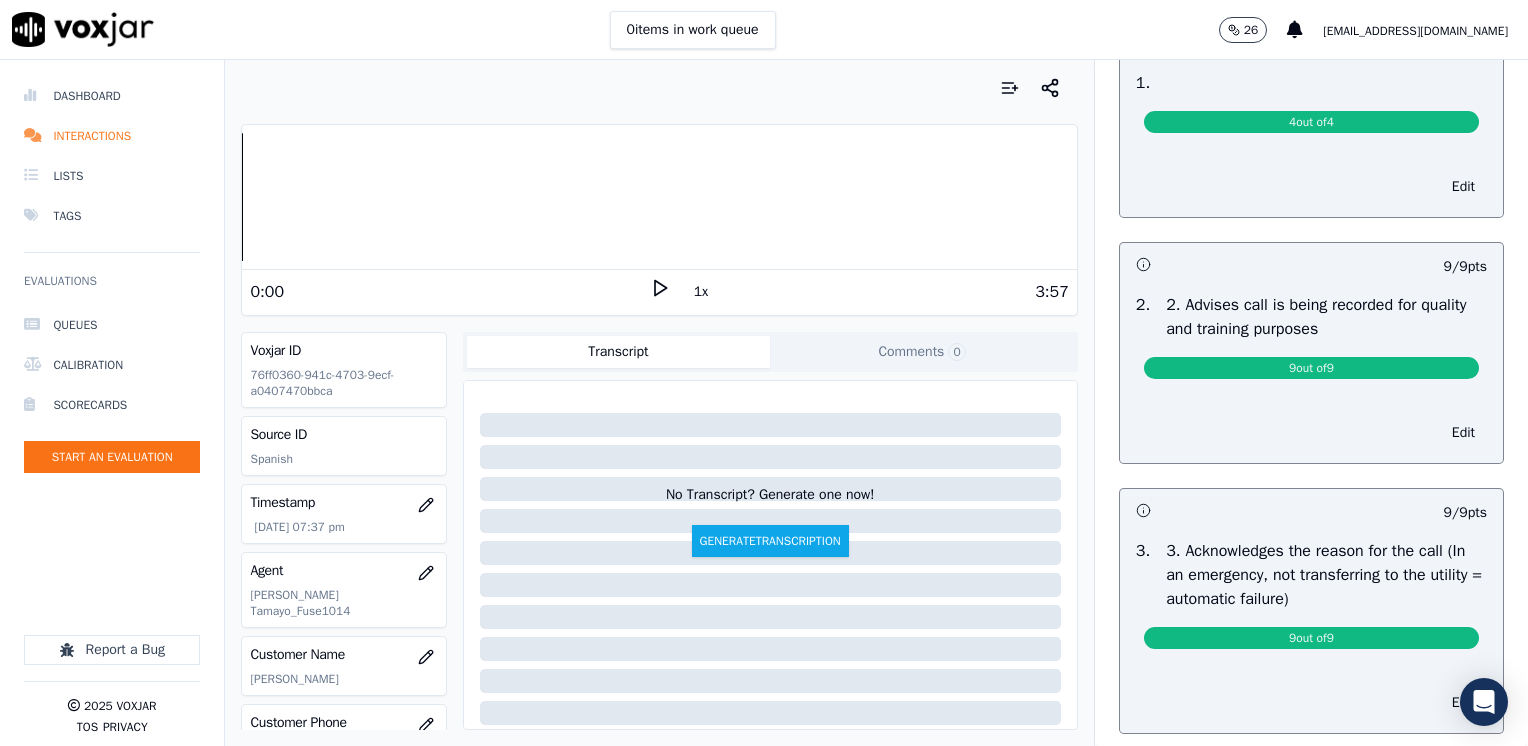 scroll, scrollTop: 0, scrollLeft: 0, axis: both 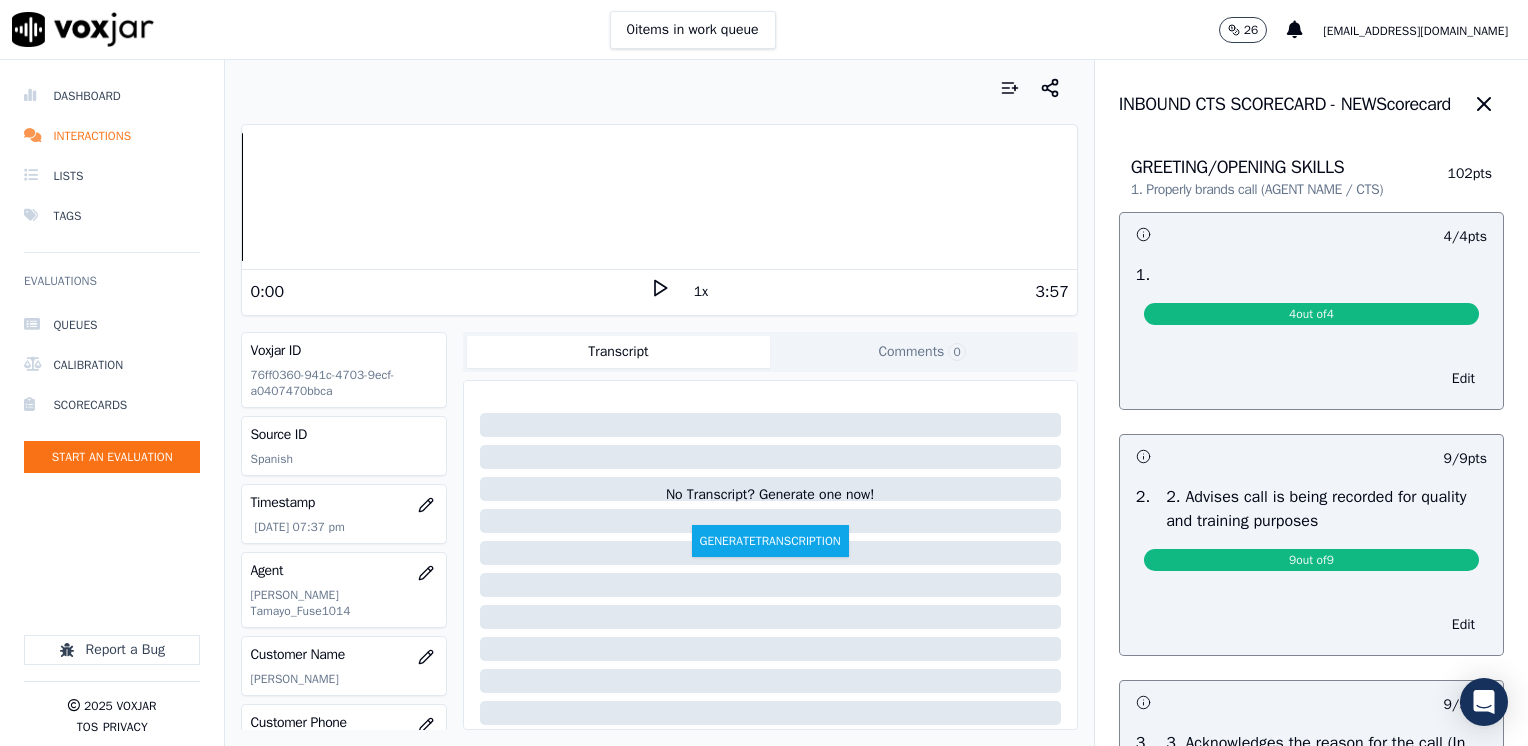 click on "[EMAIL_ADDRESS][DOMAIN_NAME]" at bounding box center [1415, 31] 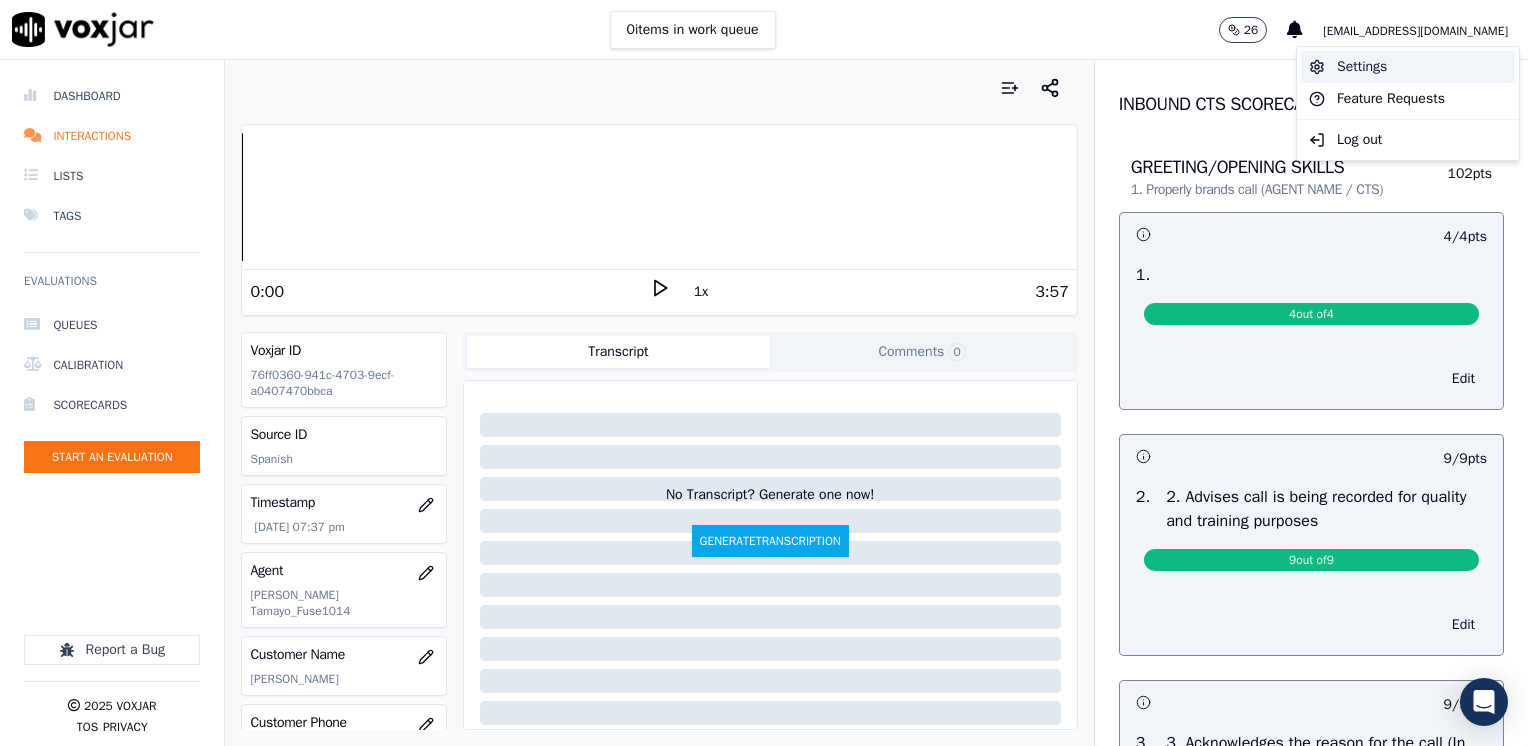 click on "Settings" at bounding box center (1408, 67) 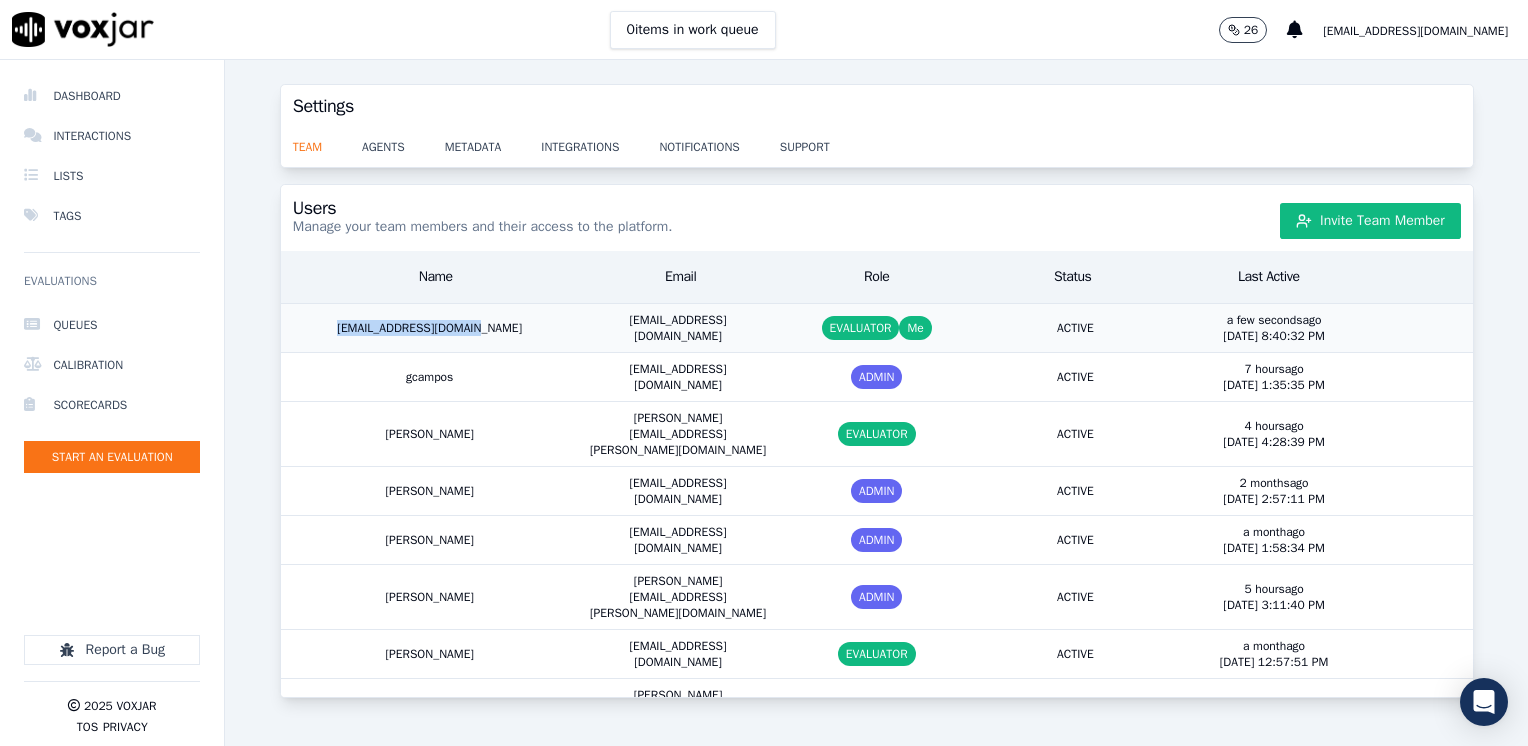 drag, startPoint x: 497, startPoint y: 325, endPoint x: 300, endPoint y: 326, distance: 197.00253 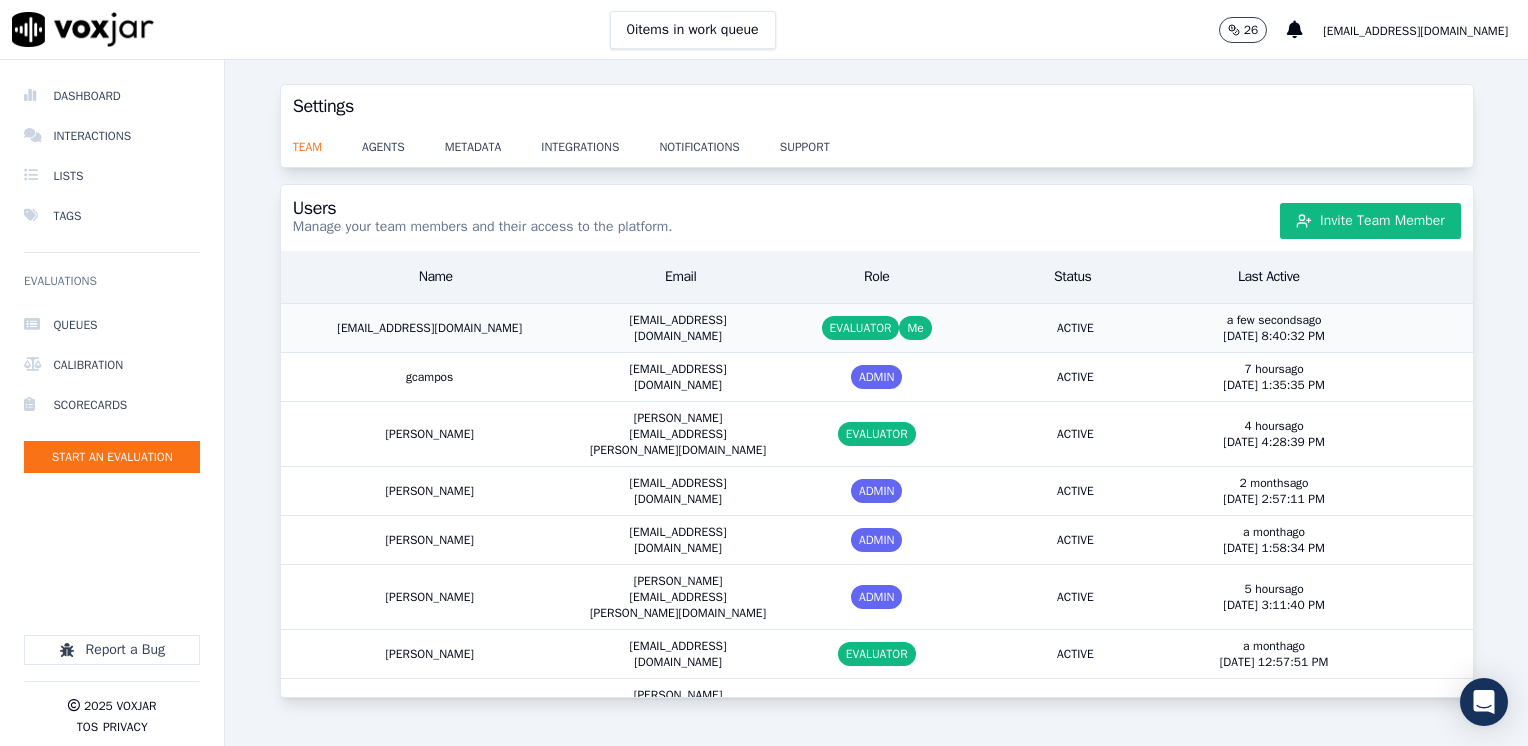 click on "maleman@newwavepower.net" at bounding box center [678, 328] 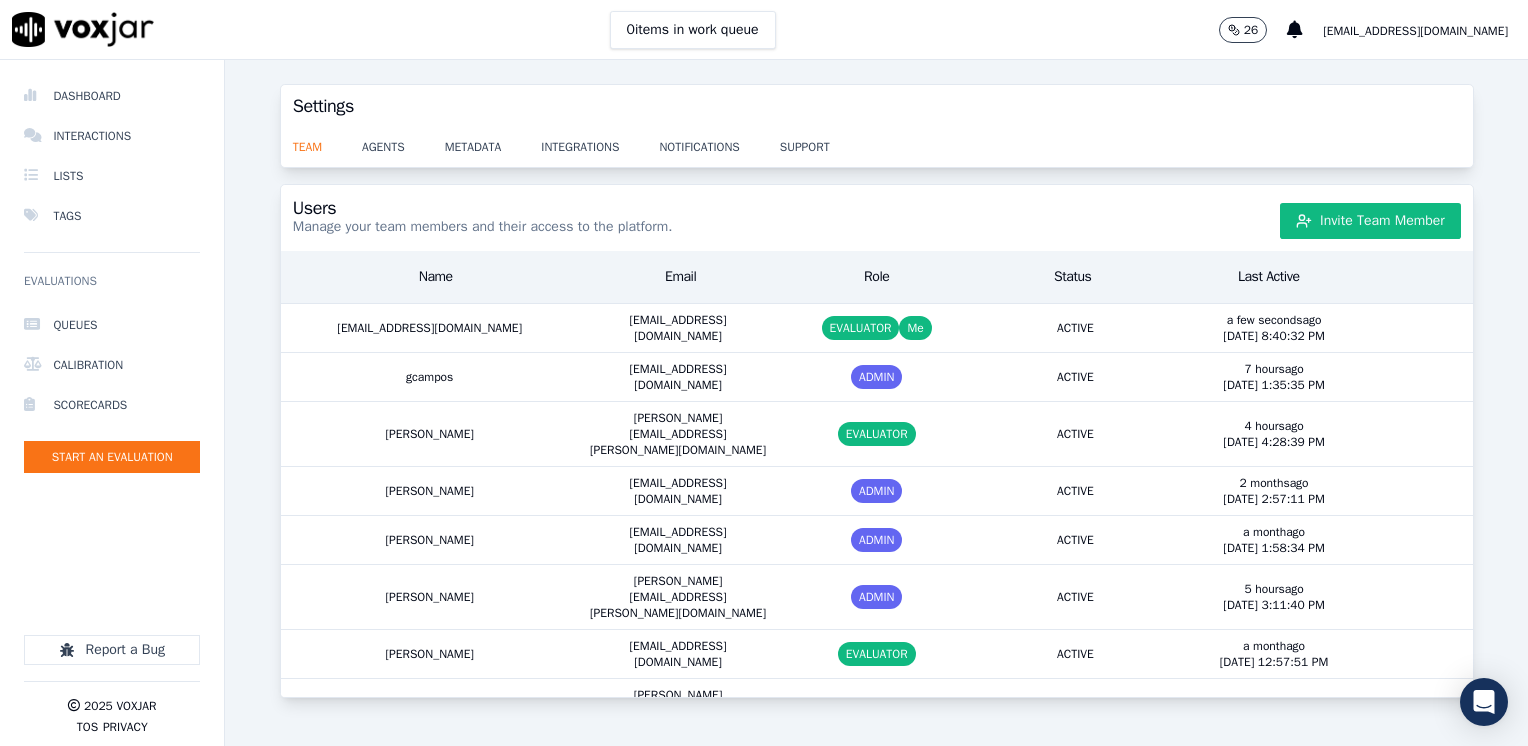 drag, startPoint x: 1390, startPoint y: 34, endPoint x: 1068, endPoint y: 70, distance: 324.00616 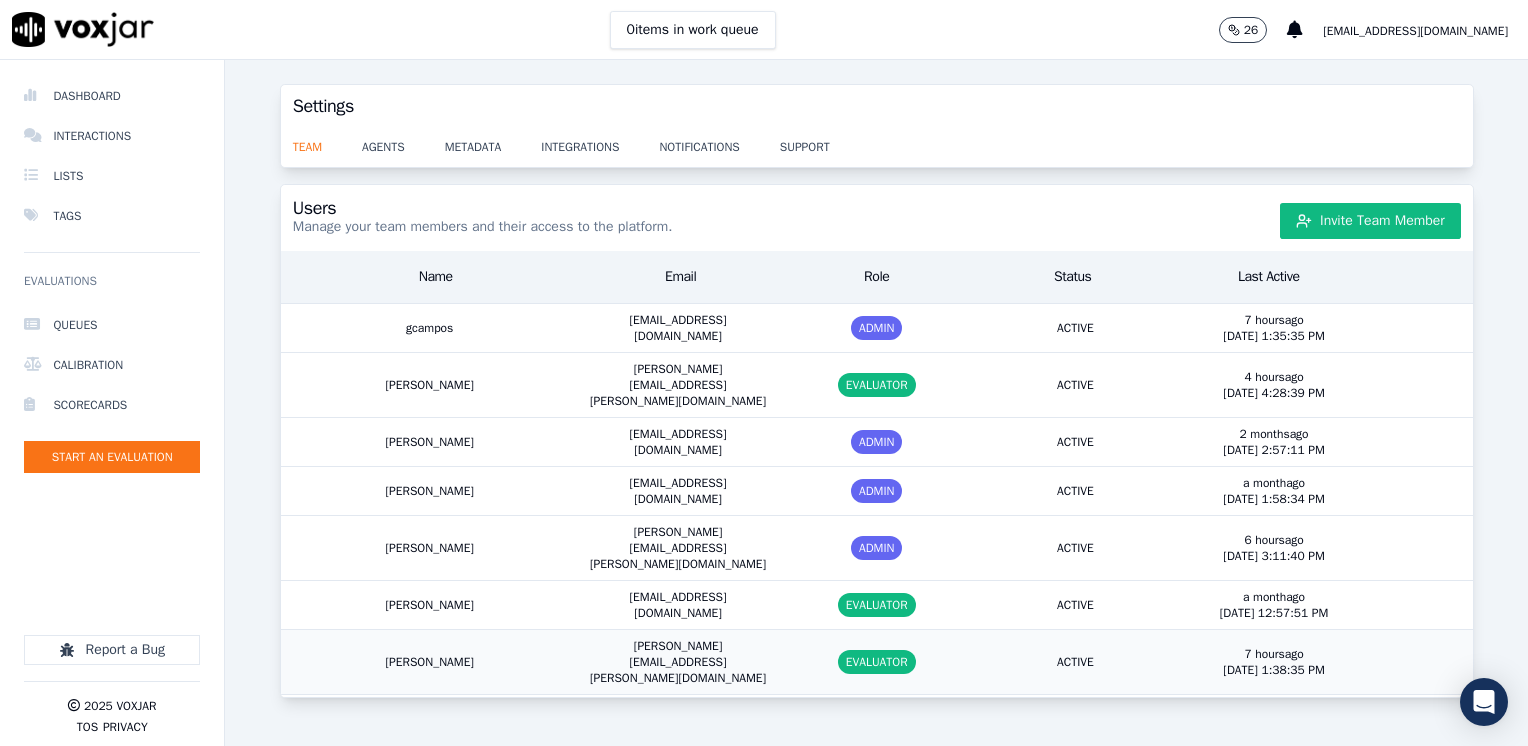 scroll, scrollTop: 0, scrollLeft: 0, axis: both 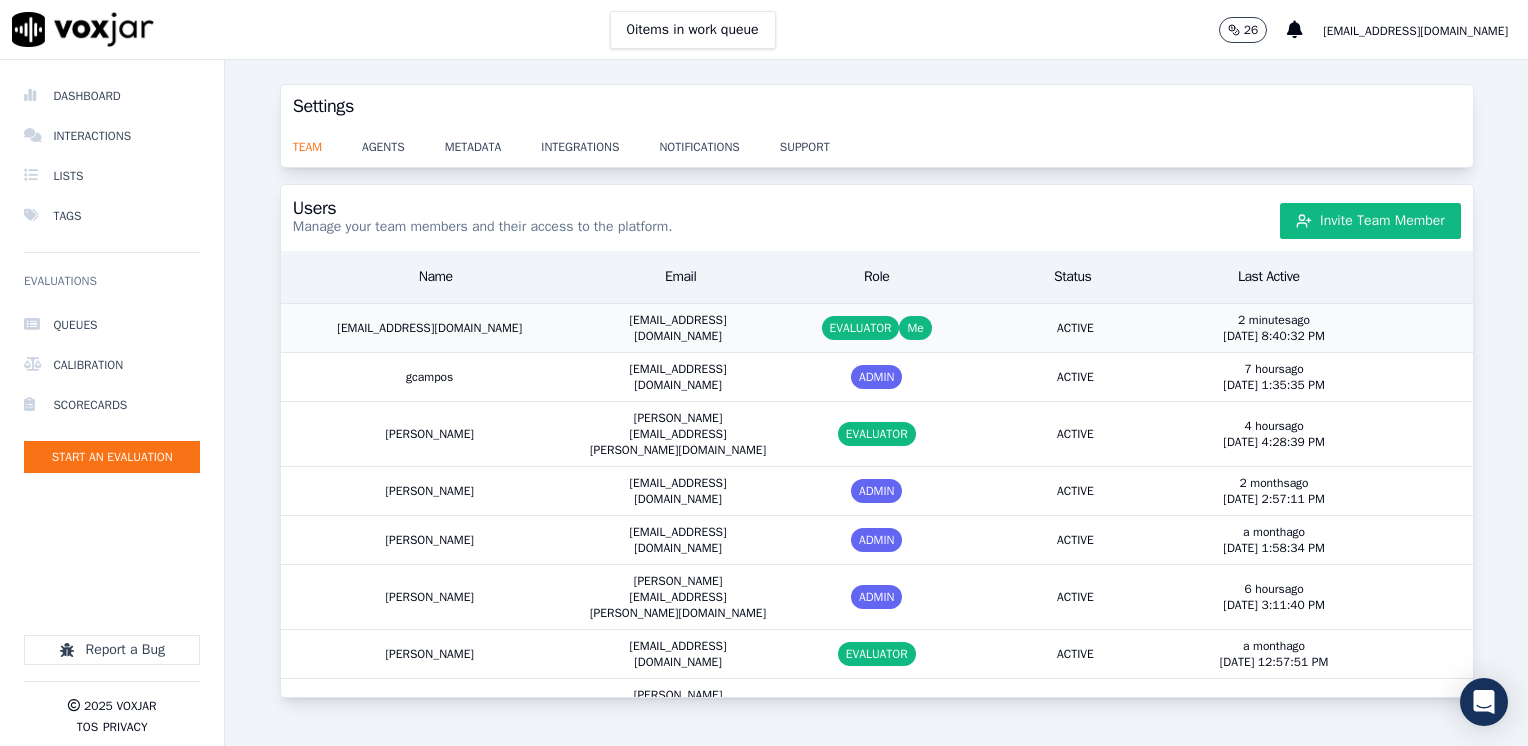 drag, startPoint x: 379, startPoint y: 330, endPoint x: 357, endPoint y: 330, distance: 22 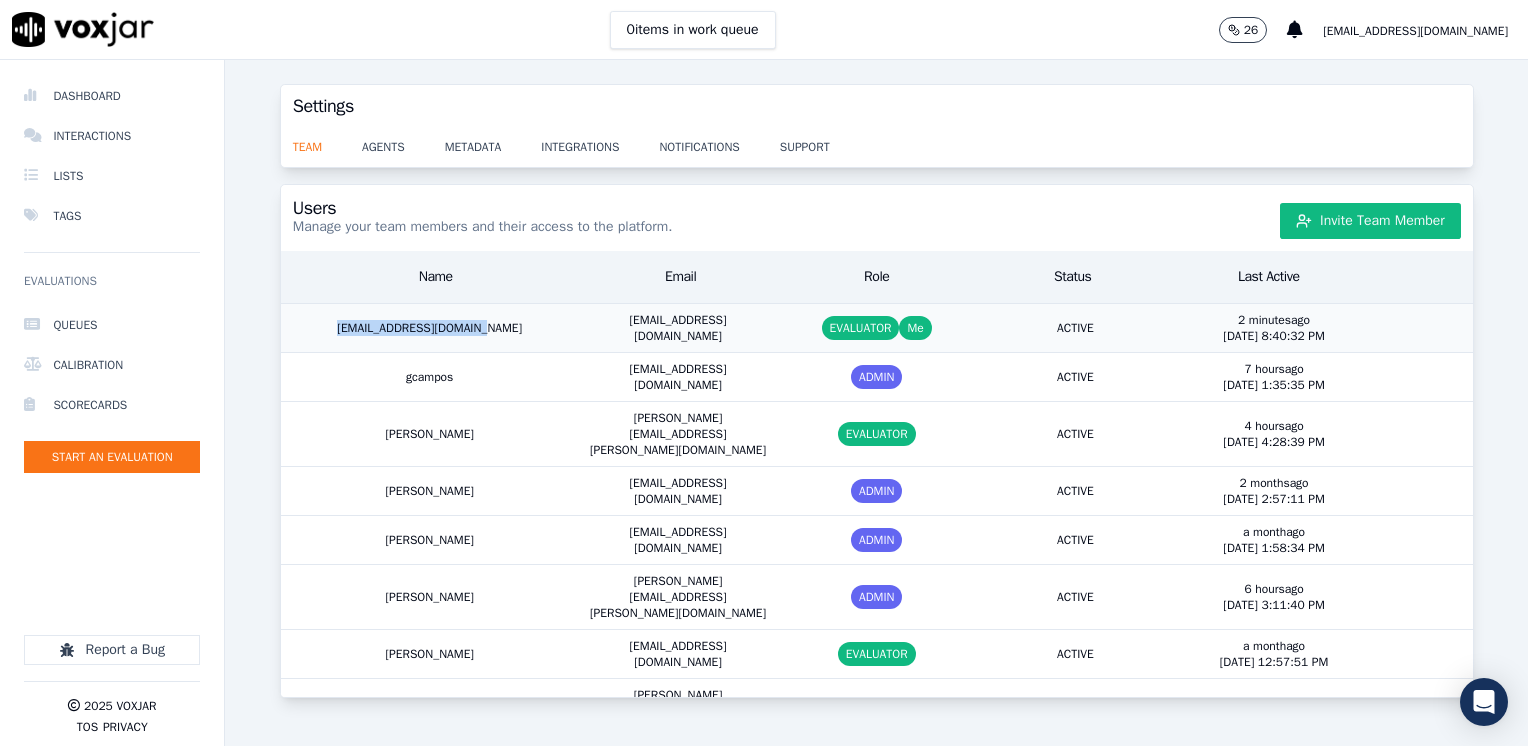drag, startPoint x: 346, startPoint y: 327, endPoint x: 515, endPoint y: 331, distance: 169.04733 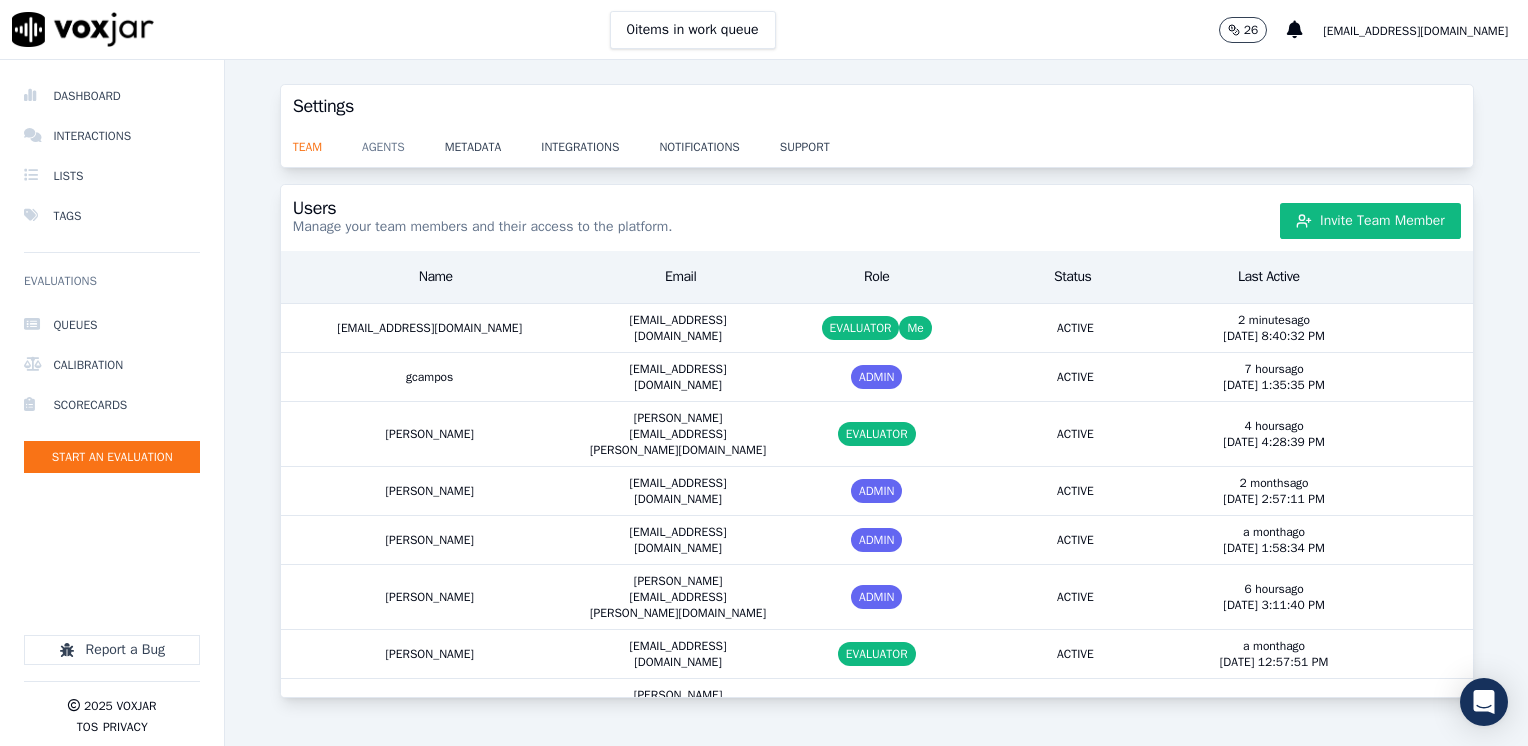 click on "agents" at bounding box center [403, 141] 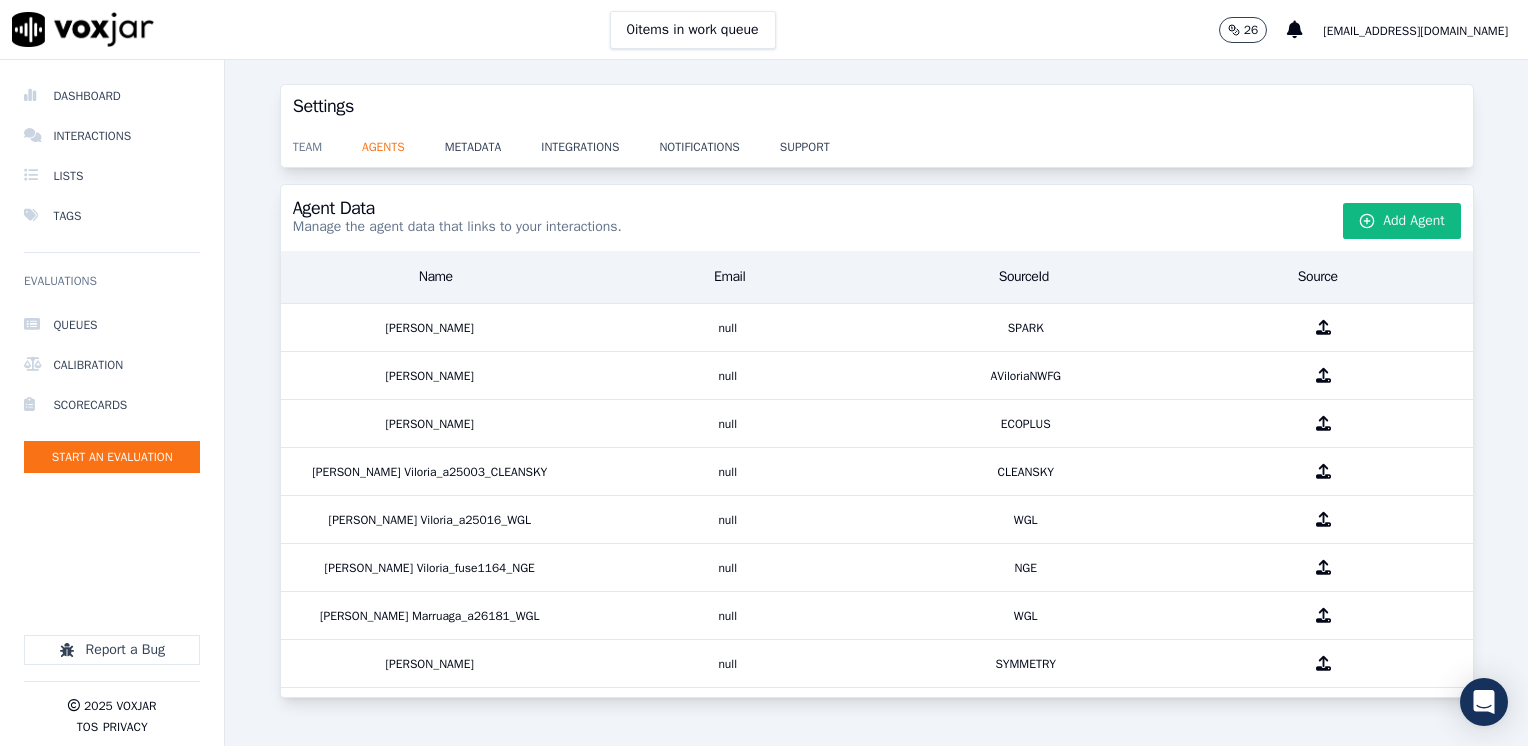 click on "team" at bounding box center [327, 141] 